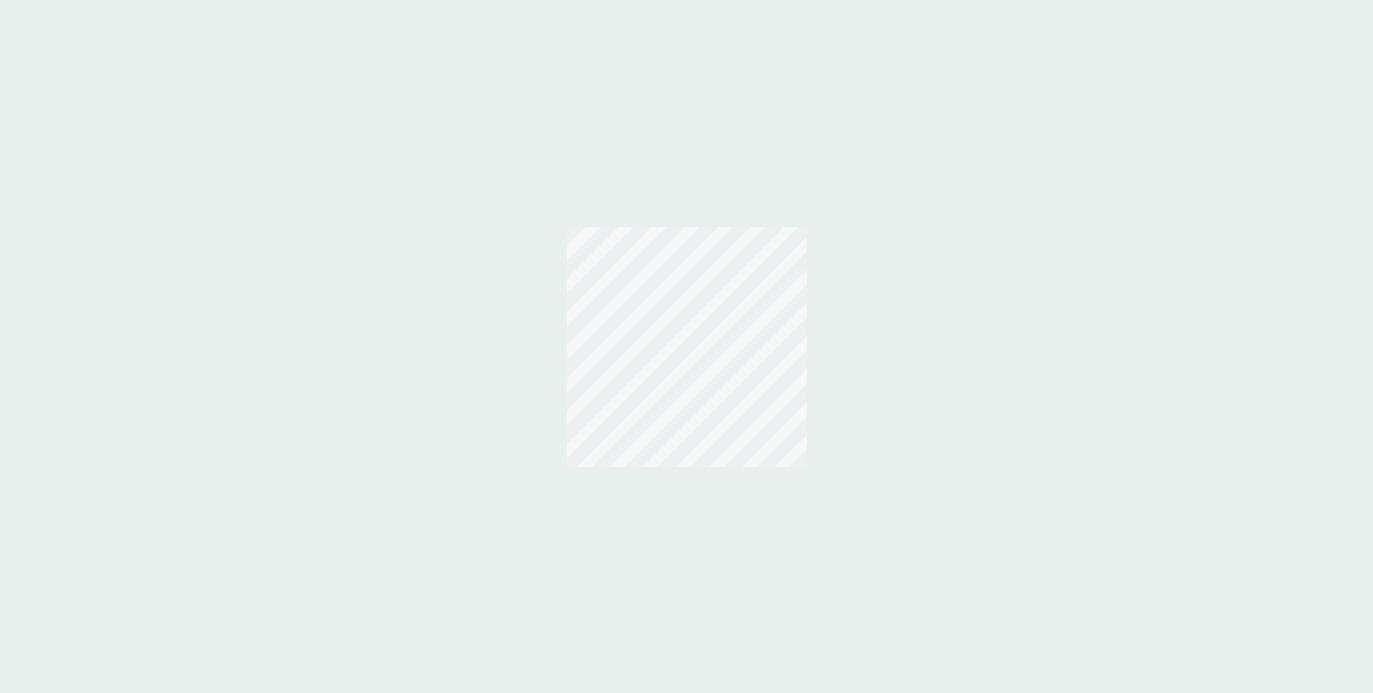 scroll, scrollTop: 0, scrollLeft: 0, axis: both 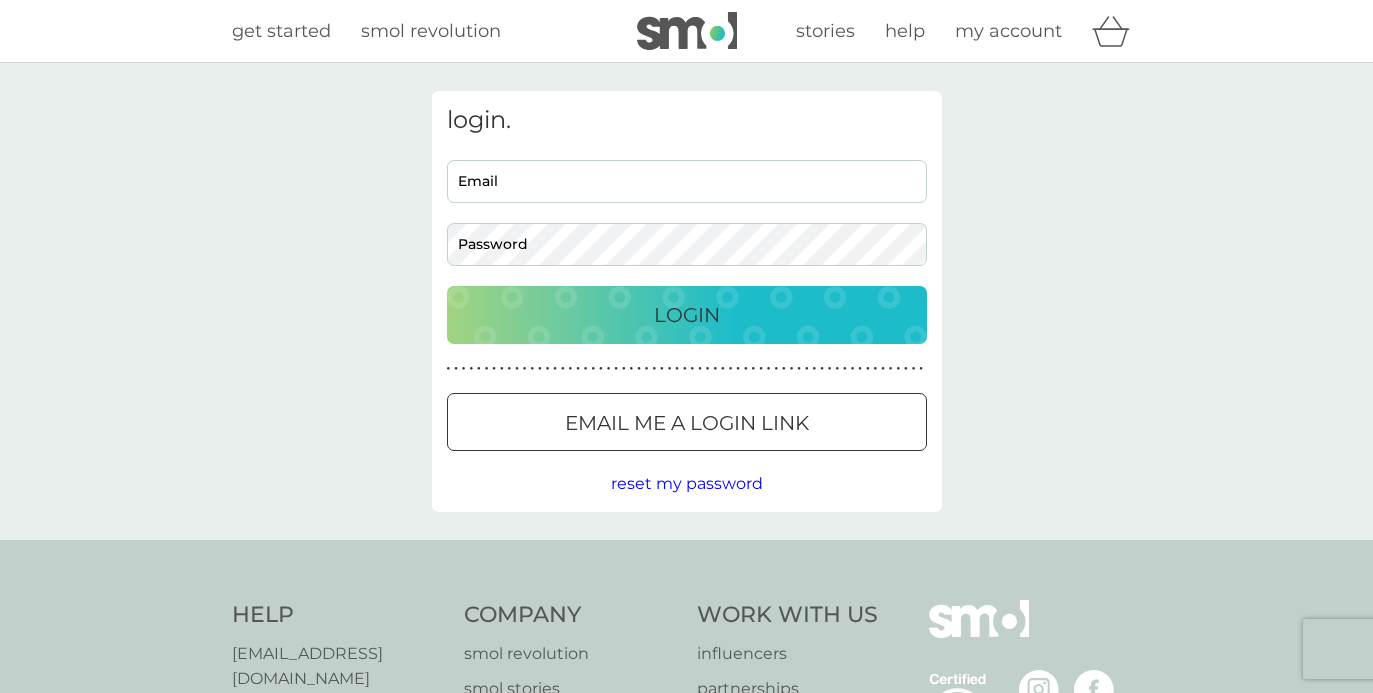 click on "Email" at bounding box center [687, 181] 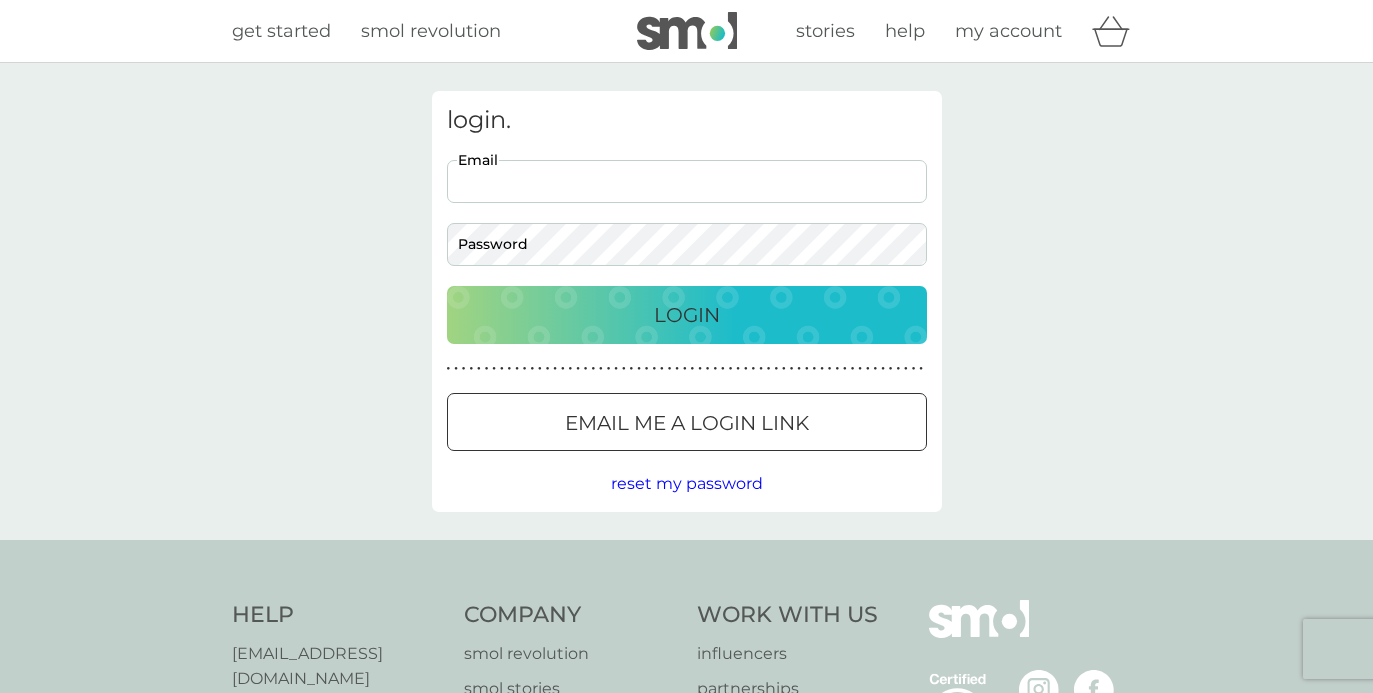click on "Email" at bounding box center (687, 181) 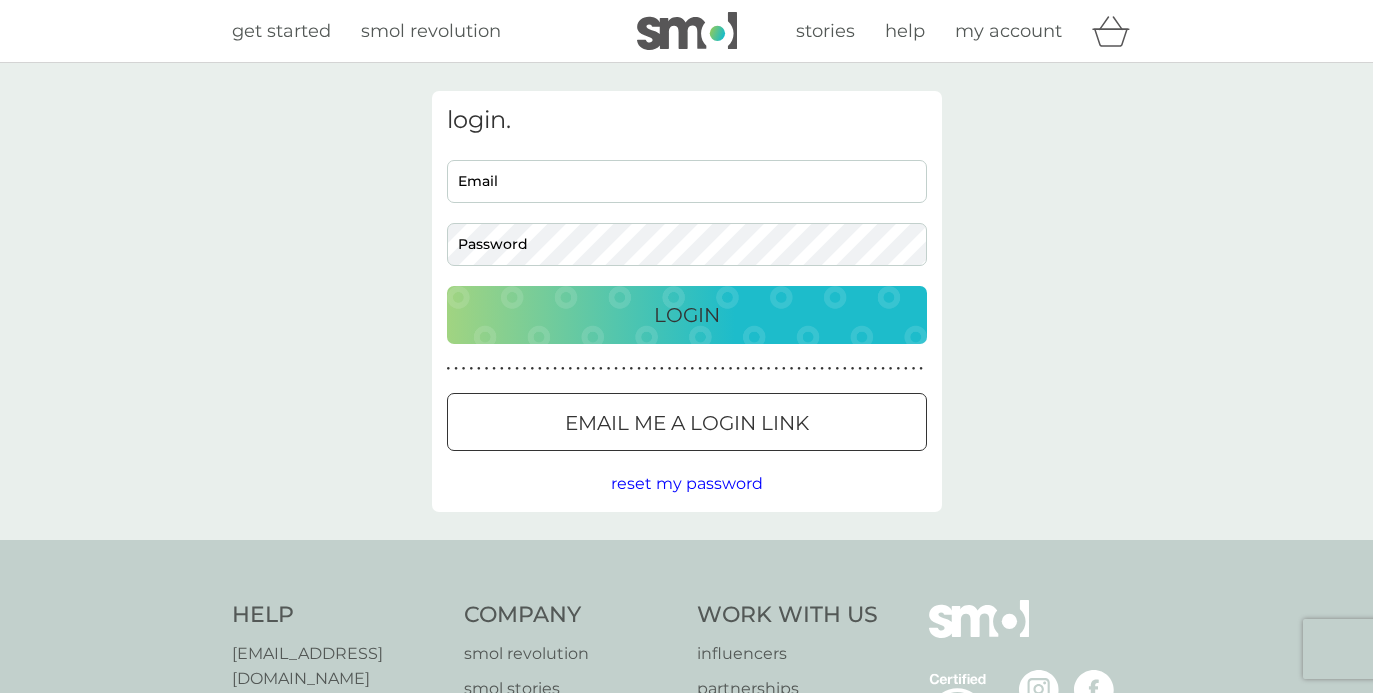 scroll, scrollTop: 0, scrollLeft: 0, axis: both 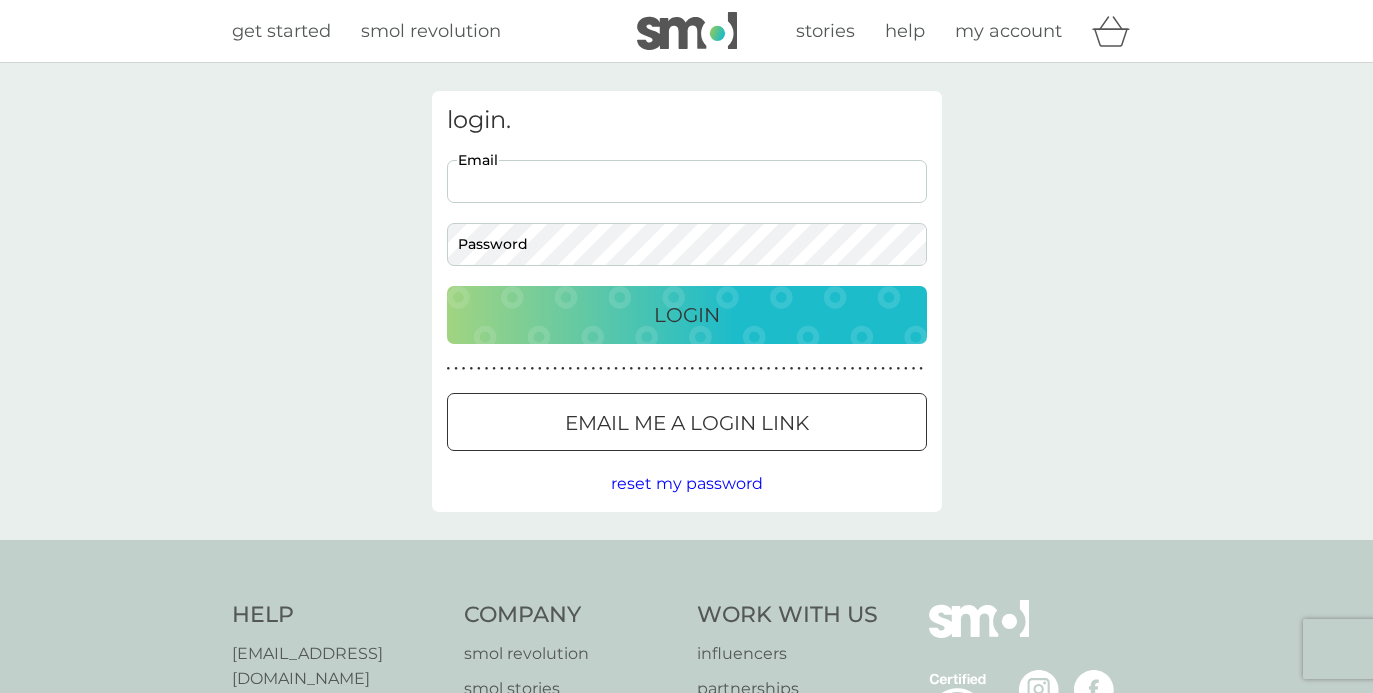 click on "Email" at bounding box center (687, 181) 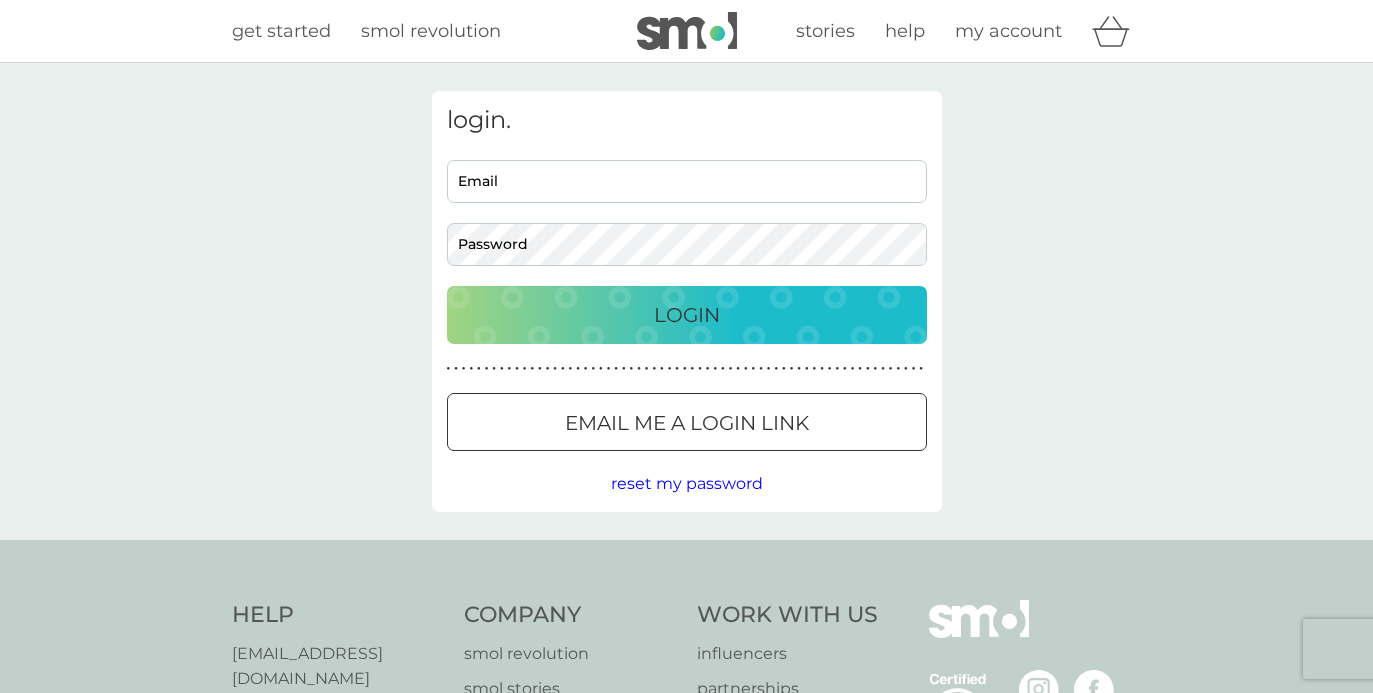 type on "[EMAIL_ADDRESS][DOMAIN_NAME]" 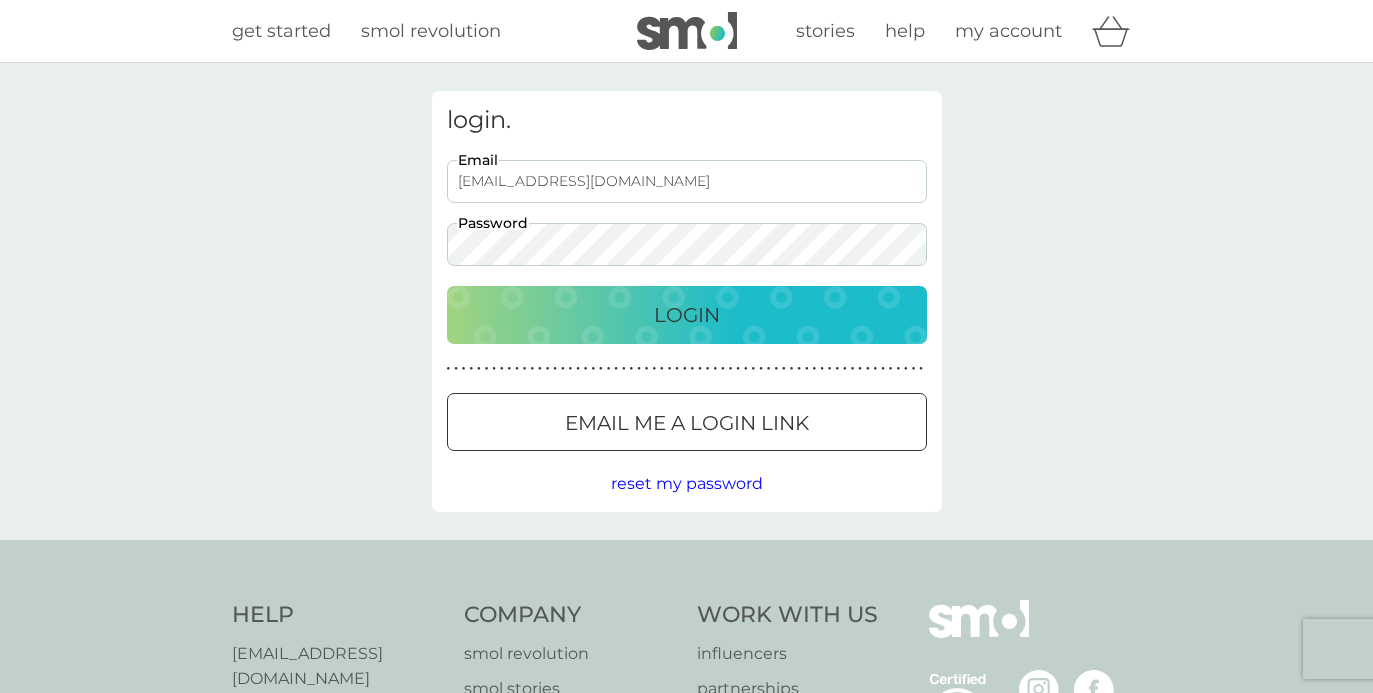 click on "Login" at bounding box center (687, 315) 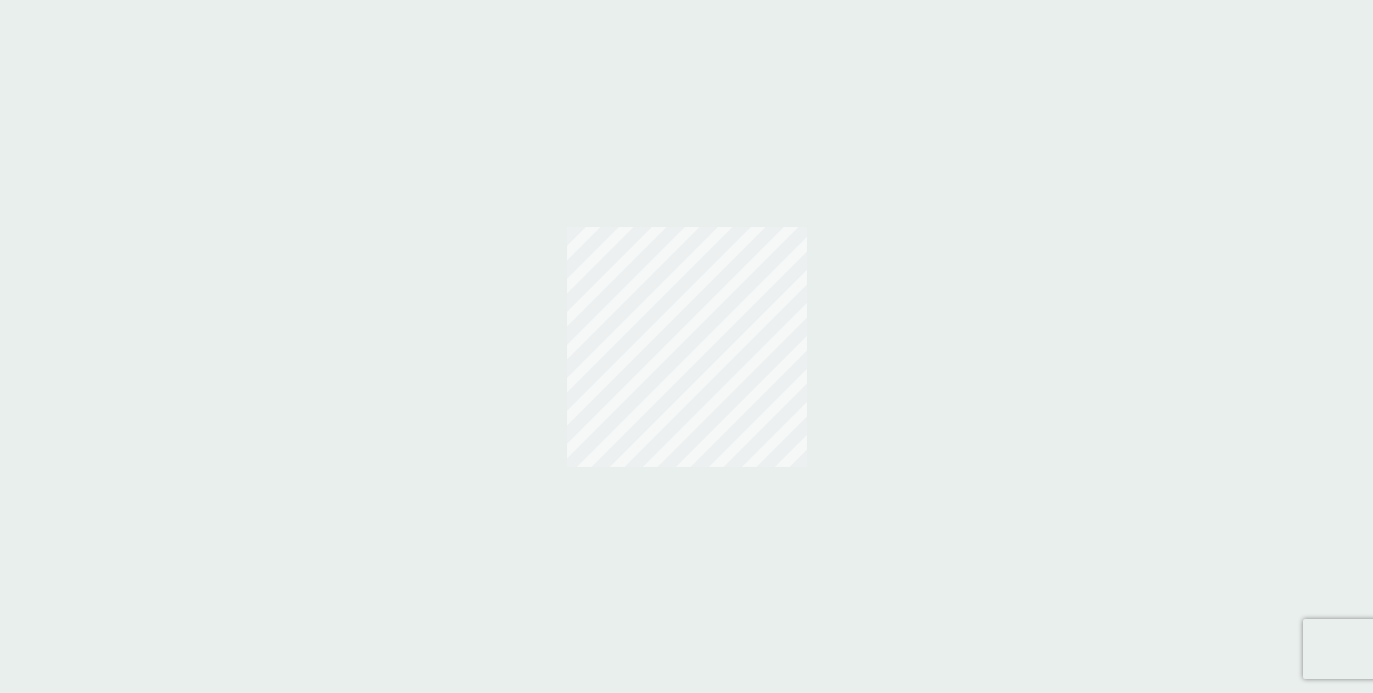 scroll, scrollTop: 0, scrollLeft: 0, axis: both 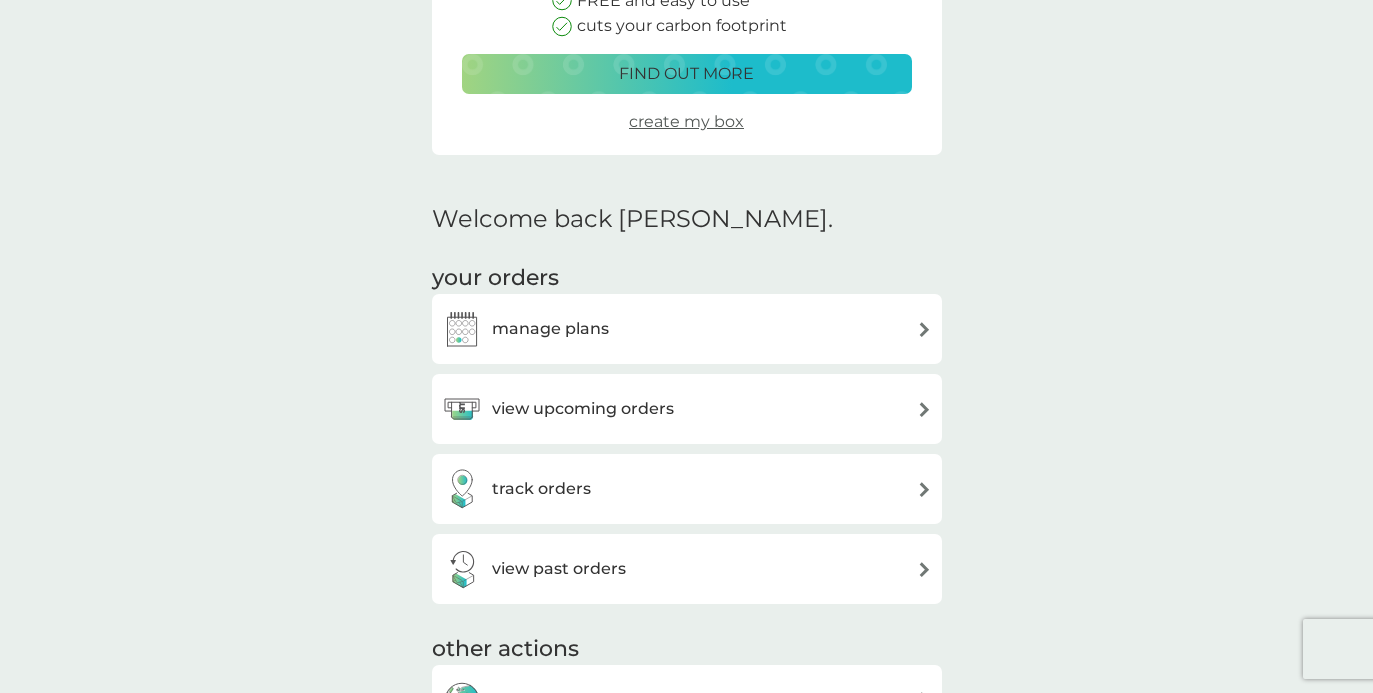 click on "manage plans" at bounding box center [550, 329] 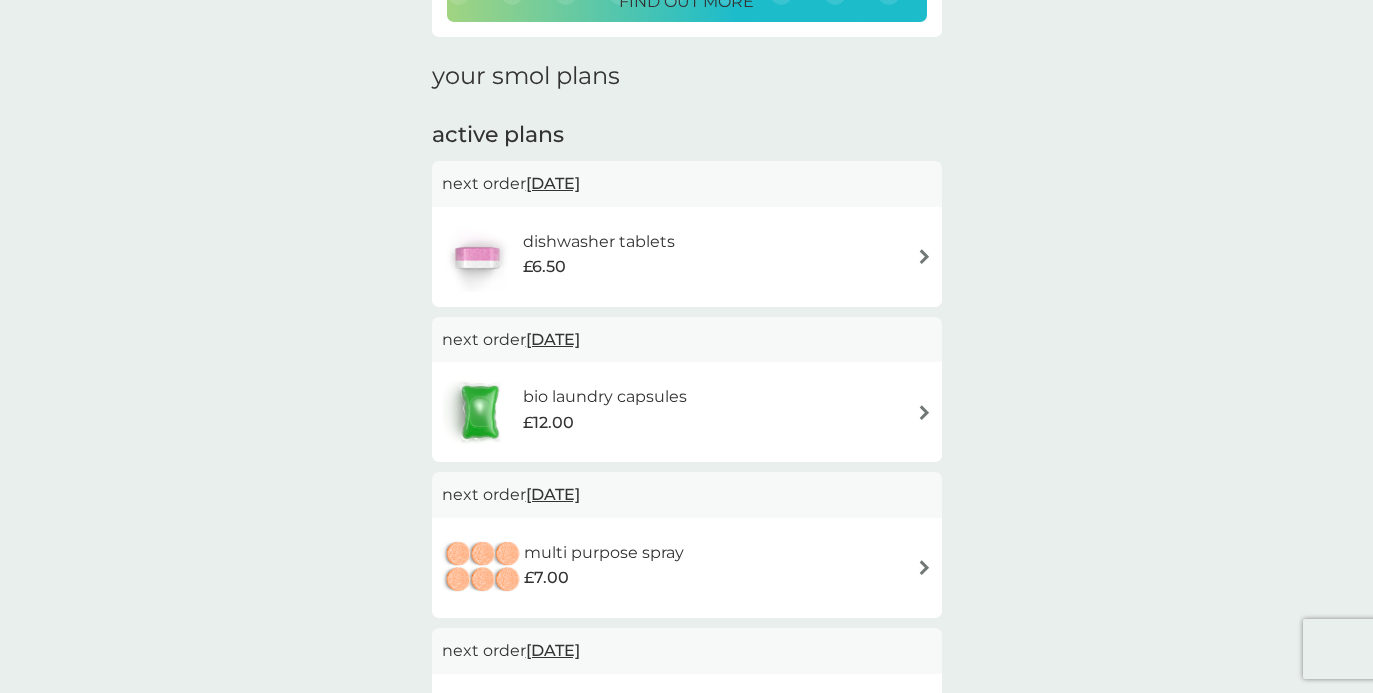 scroll, scrollTop: 287, scrollLeft: 0, axis: vertical 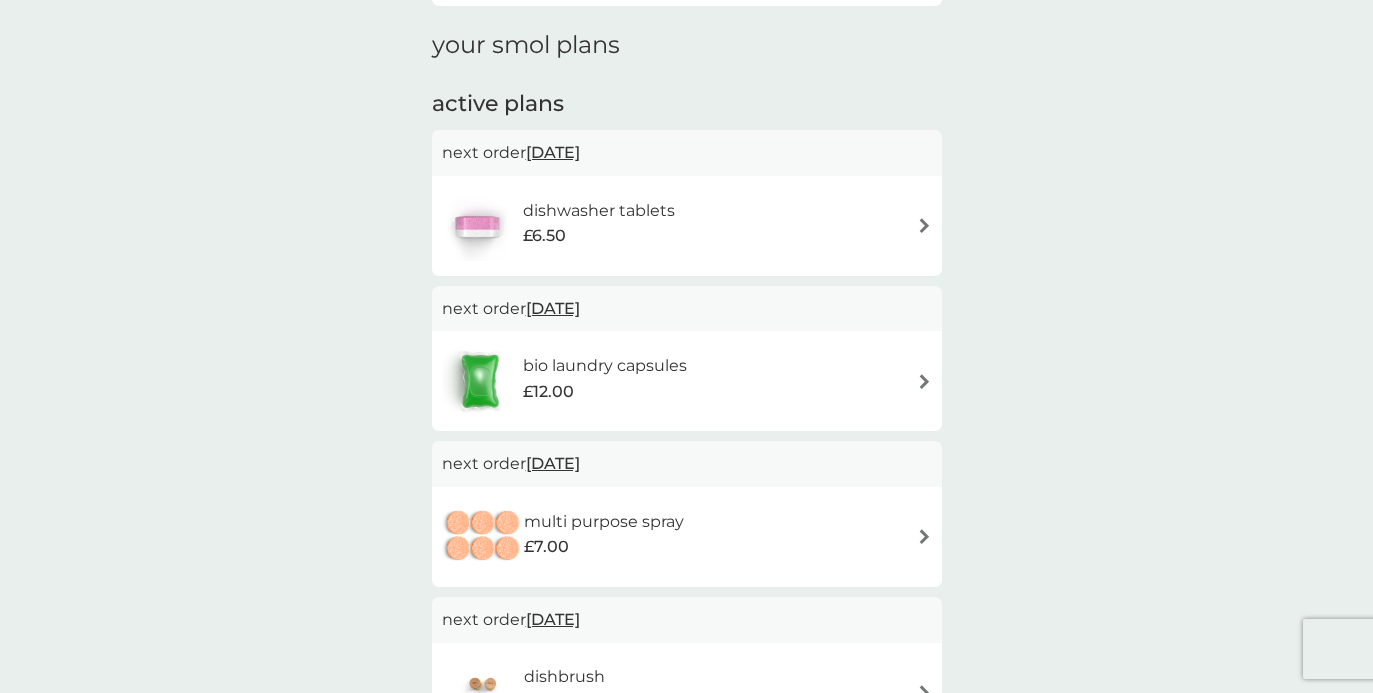 click on "bio laundry capsules" at bounding box center (605, 366) 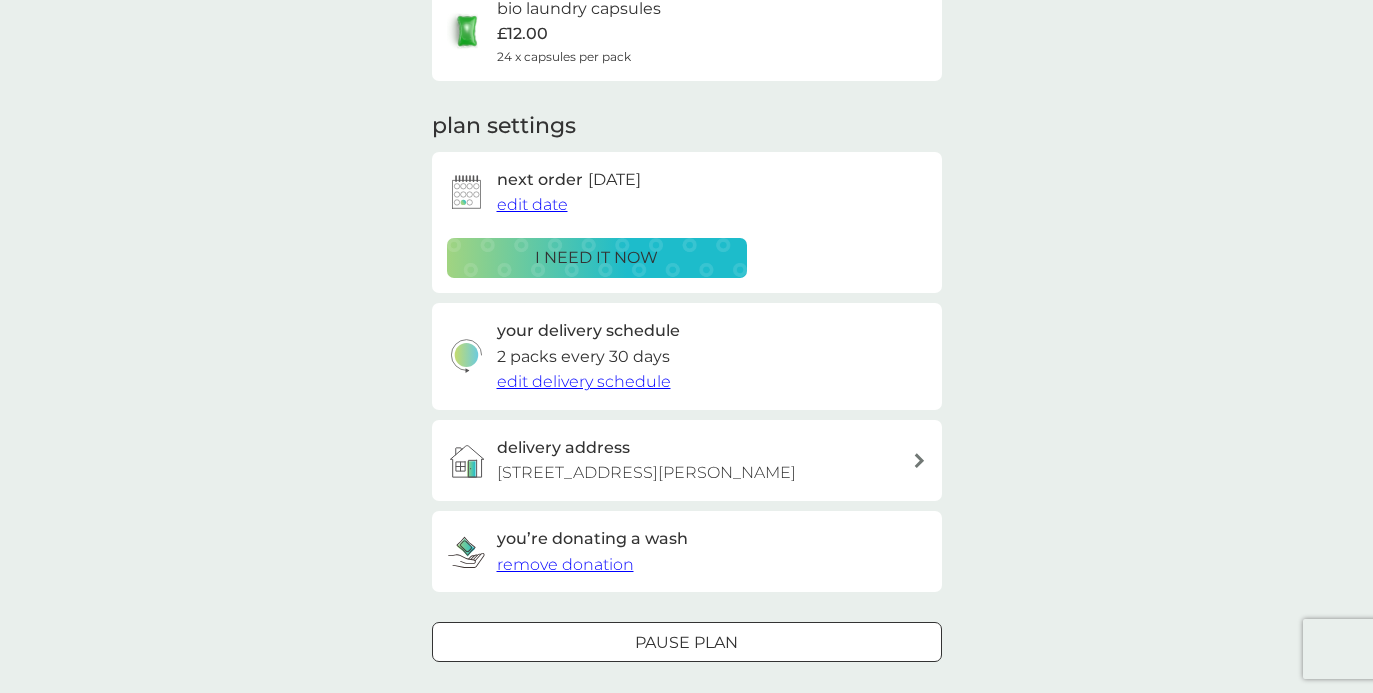 scroll, scrollTop: 199, scrollLeft: 0, axis: vertical 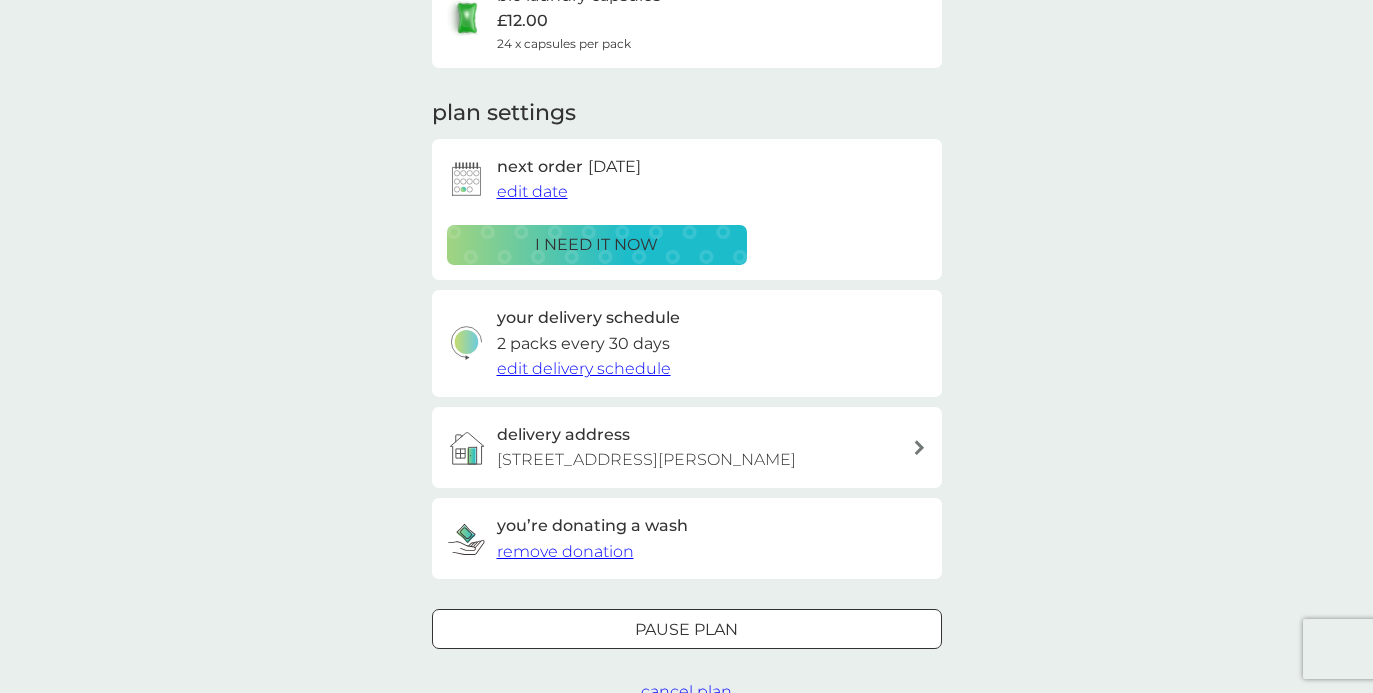 click on "edit delivery schedule" at bounding box center [584, 368] 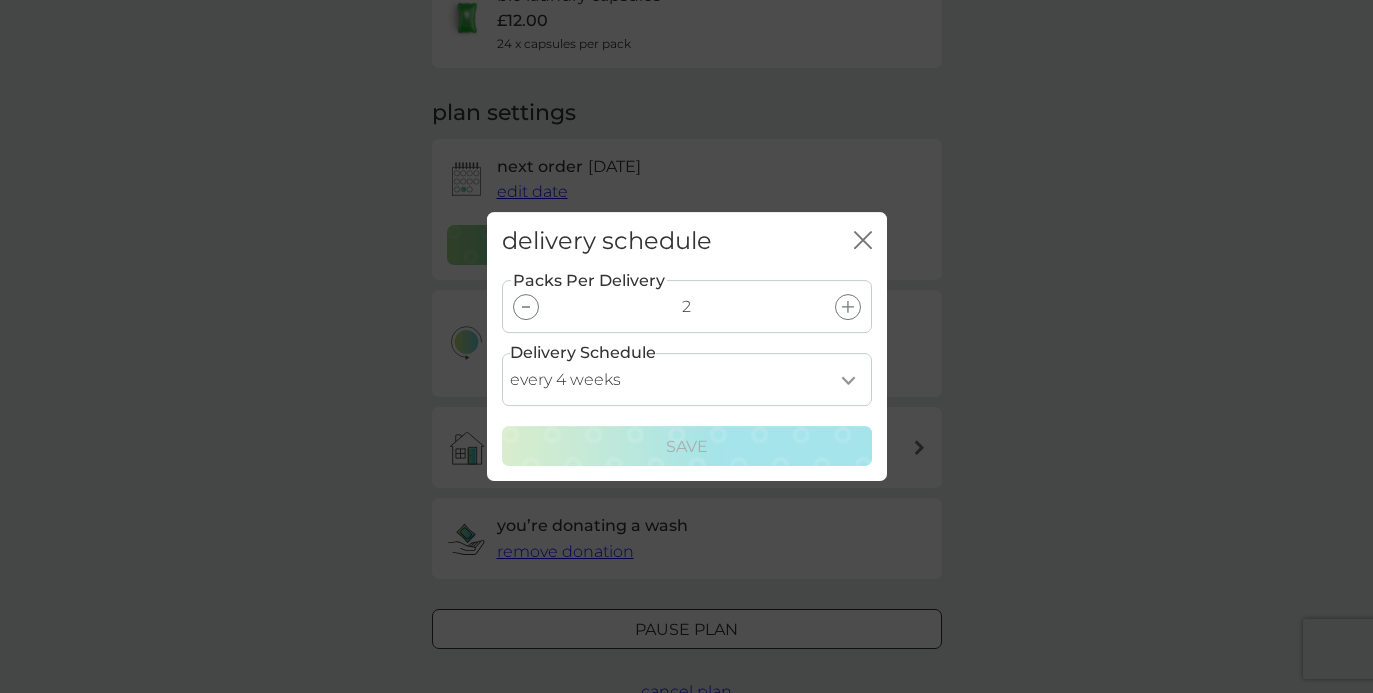 click on "every 1 week every 2 weeks every 3 weeks every 4 weeks every 5 weeks every 6 weeks every 7 weeks every 8 weeks every 9 weeks every 10 weeks every 11 weeks every 12 weeks every 13 weeks every 14 weeks every 15 weeks every 16 weeks every 17 weeks" at bounding box center [687, 379] 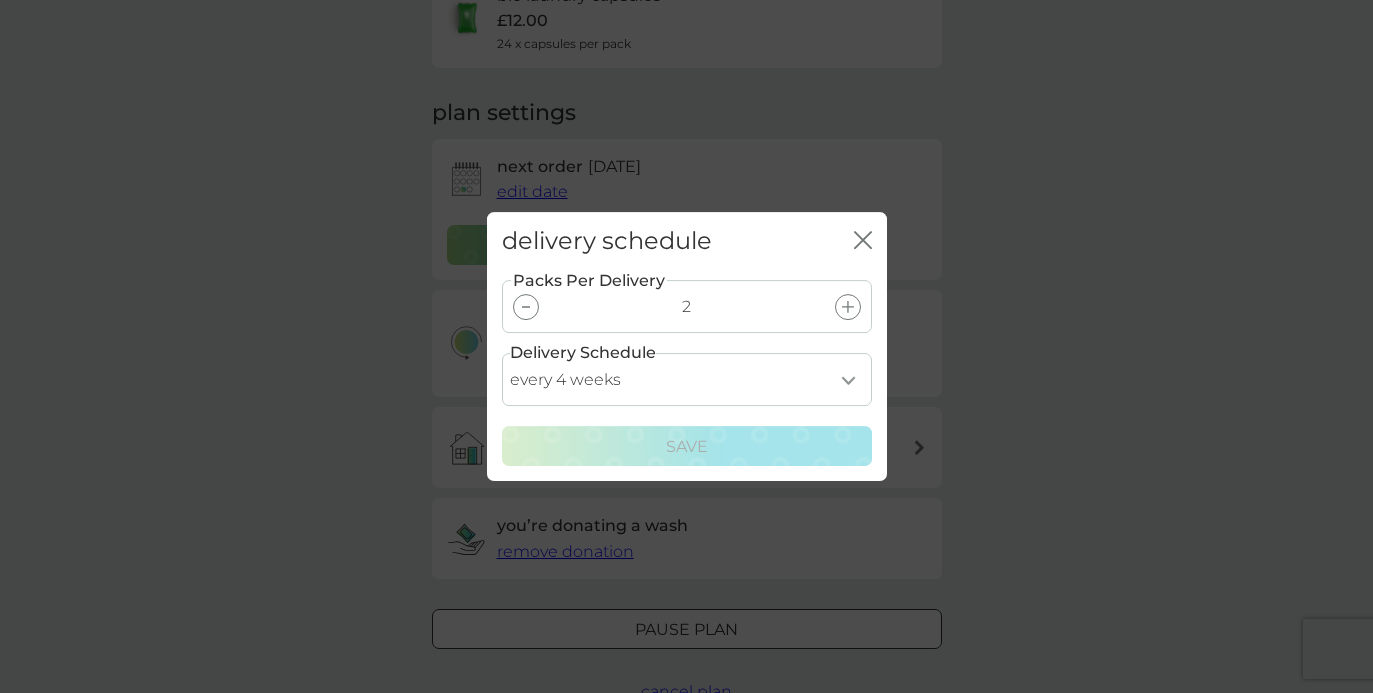 select on "56" 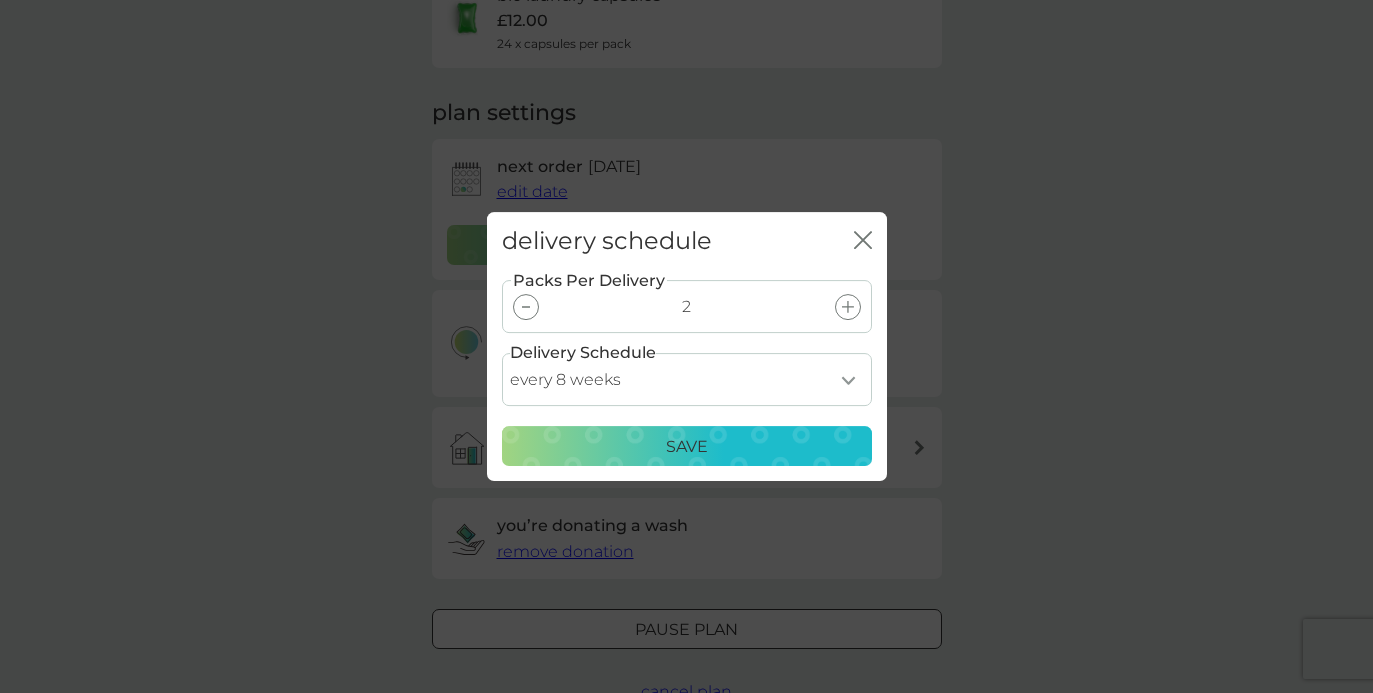 click on "Save" at bounding box center (687, 447) 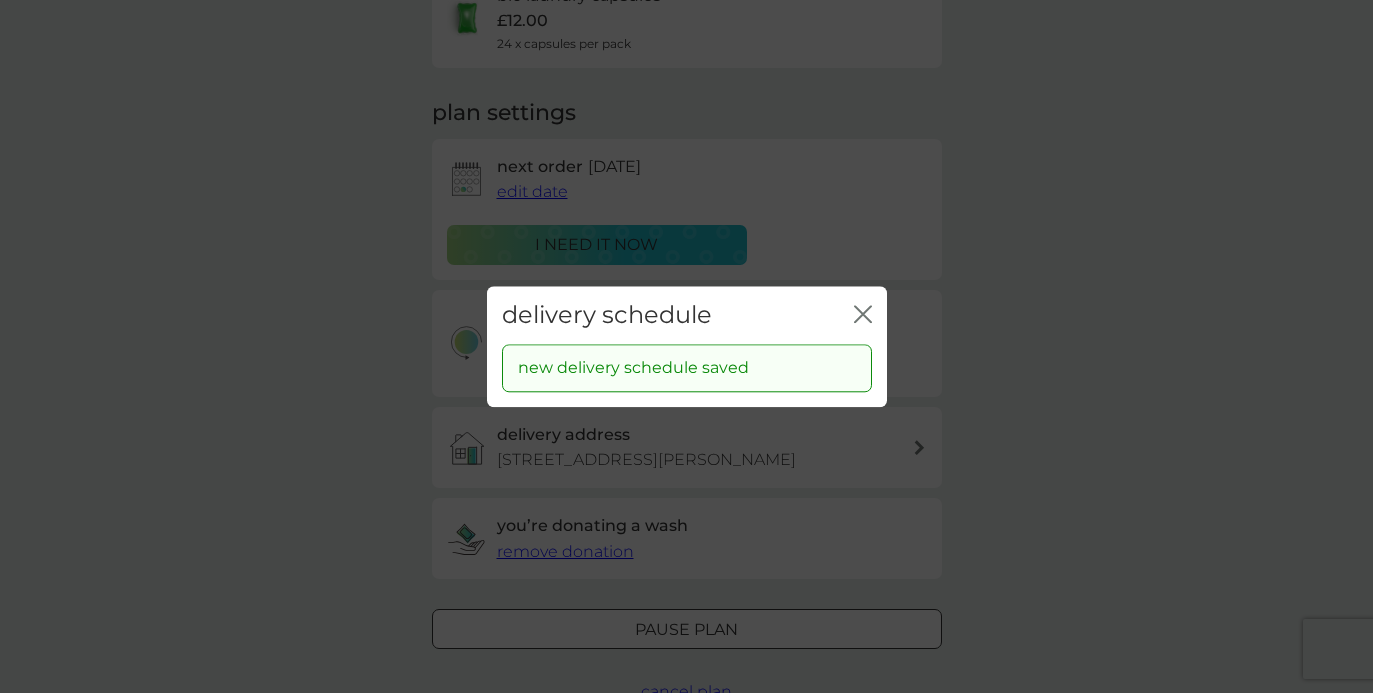 click on "close" 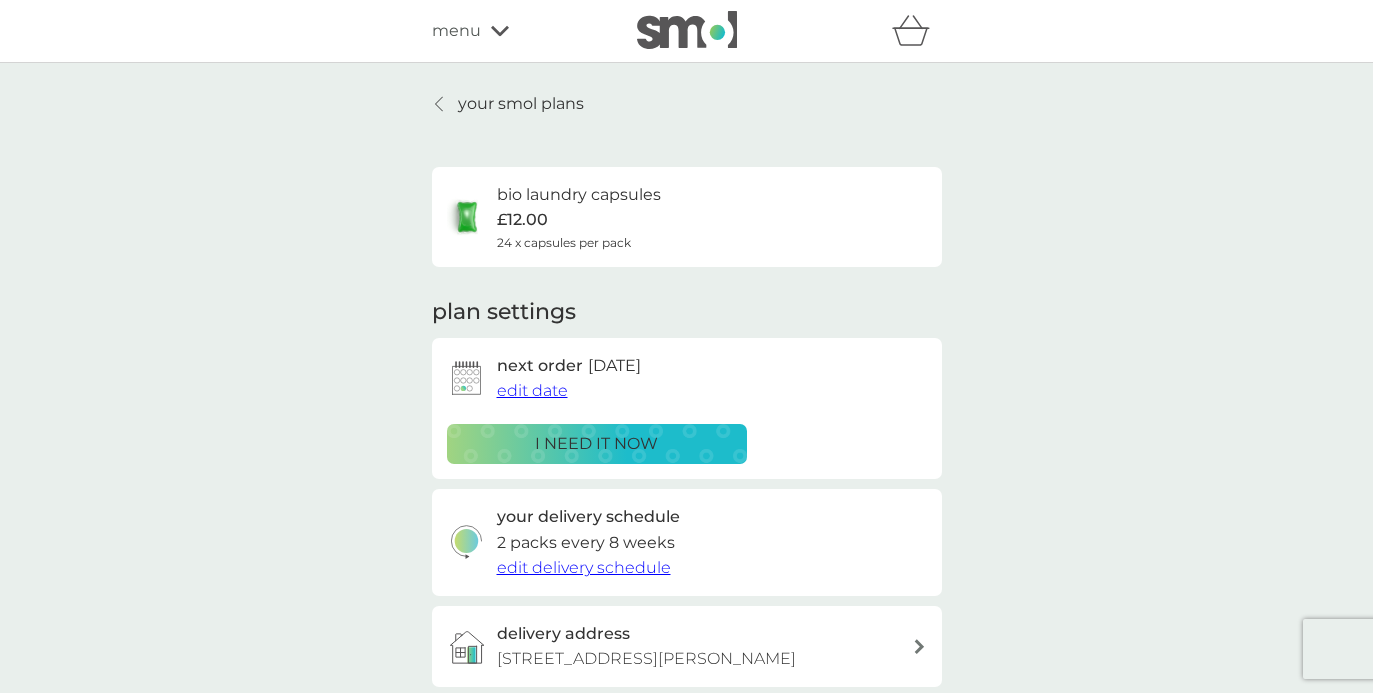 scroll, scrollTop: 15, scrollLeft: 0, axis: vertical 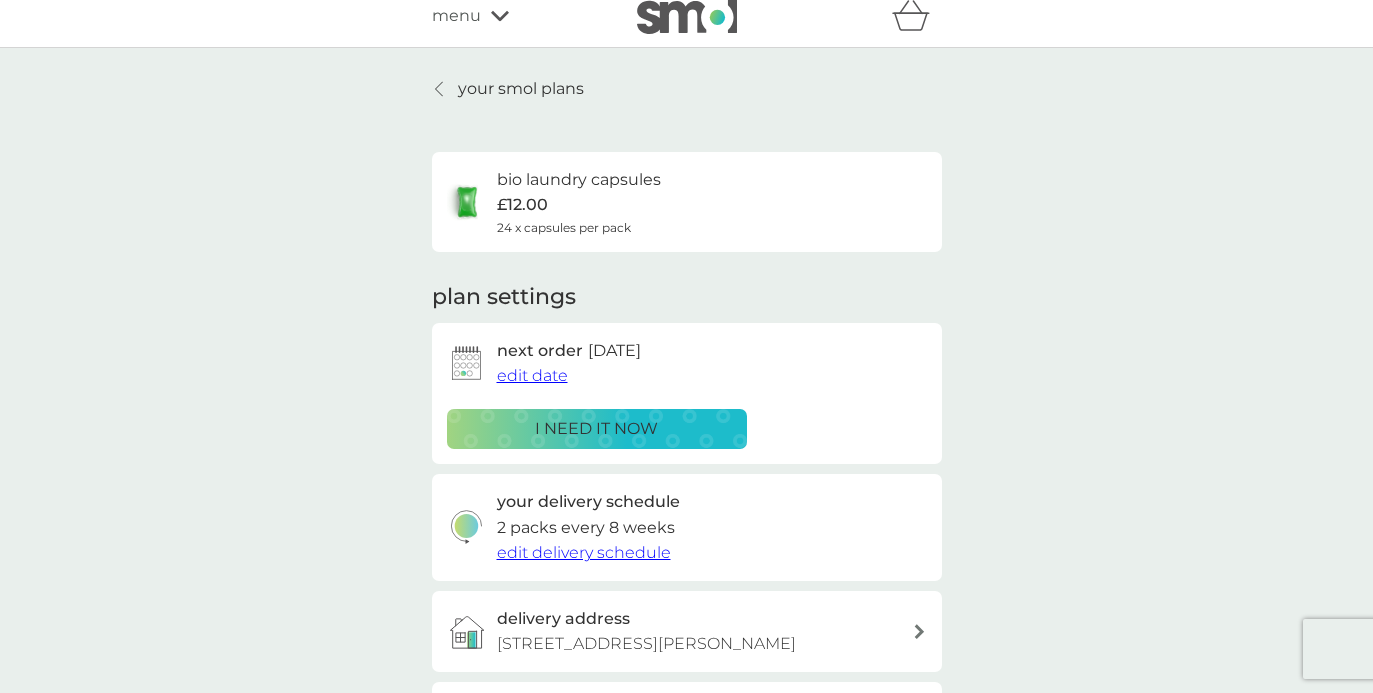 click on "edit date" at bounding box center (532, 375) 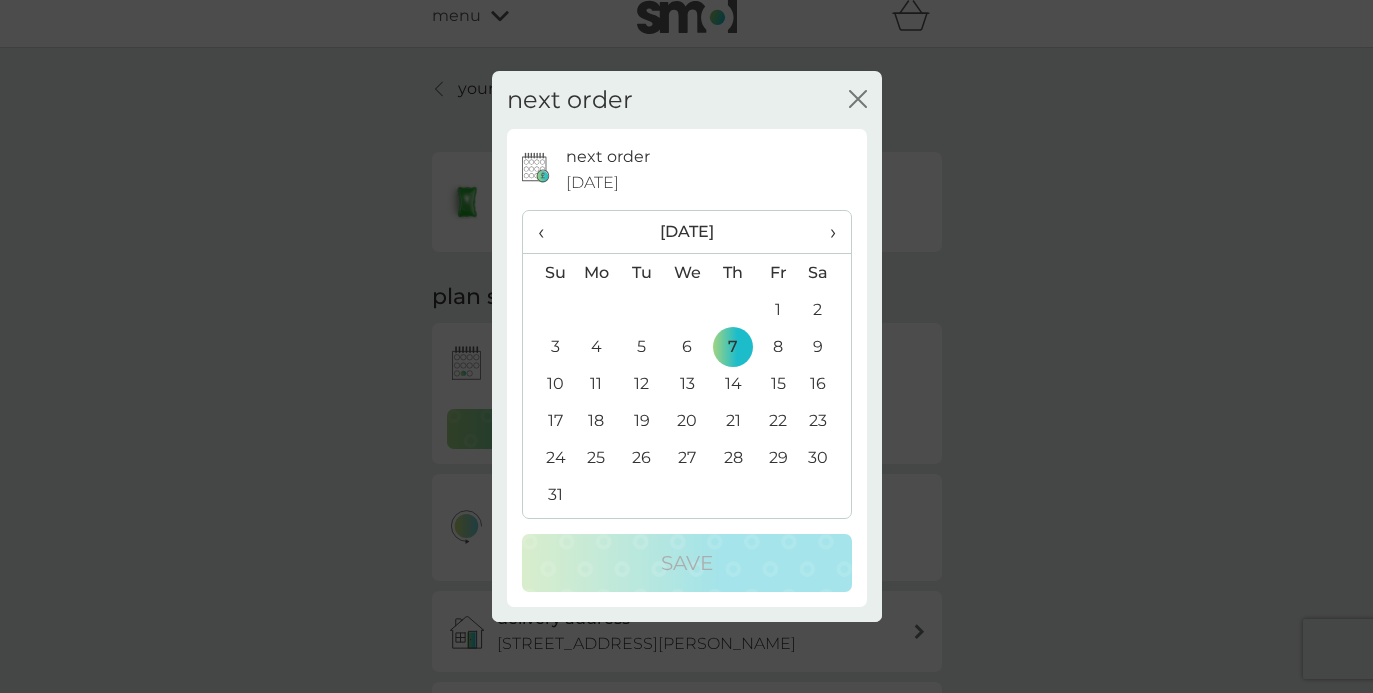 click on "›" at bounding box center [825, 232] 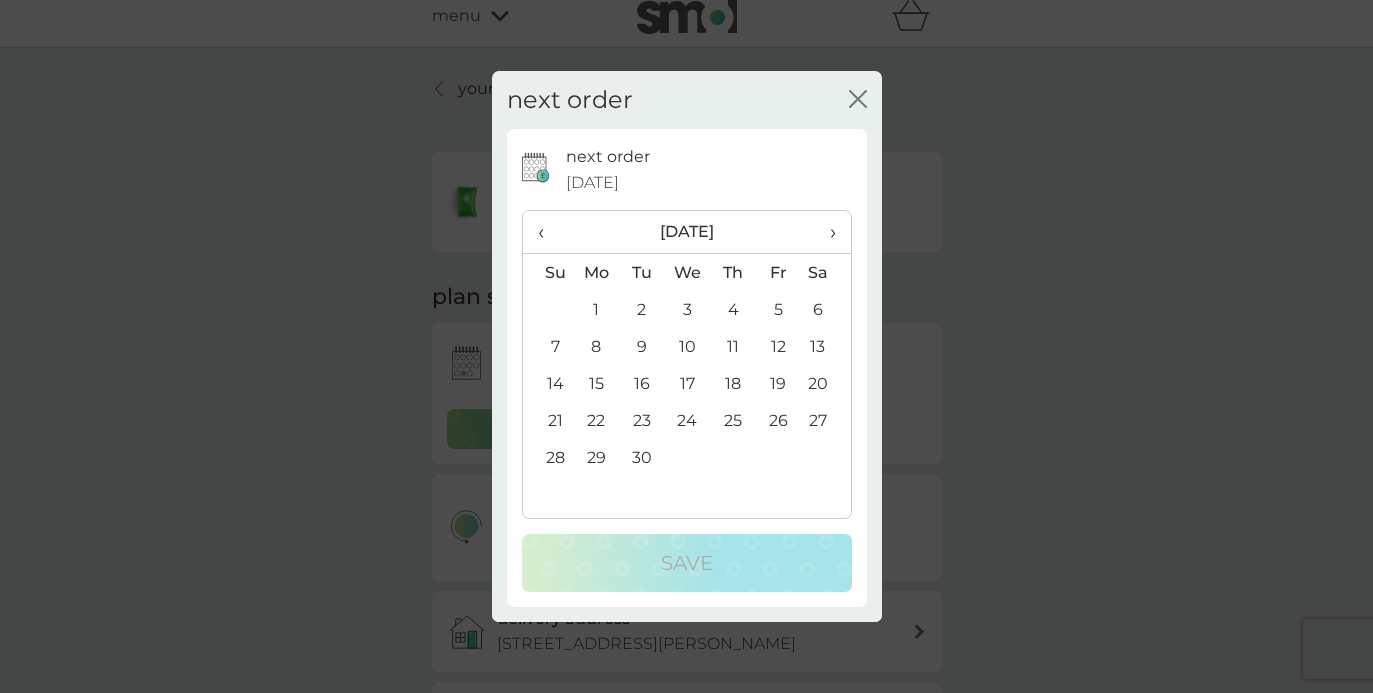 click on "8" at bounding box center [597, 346] 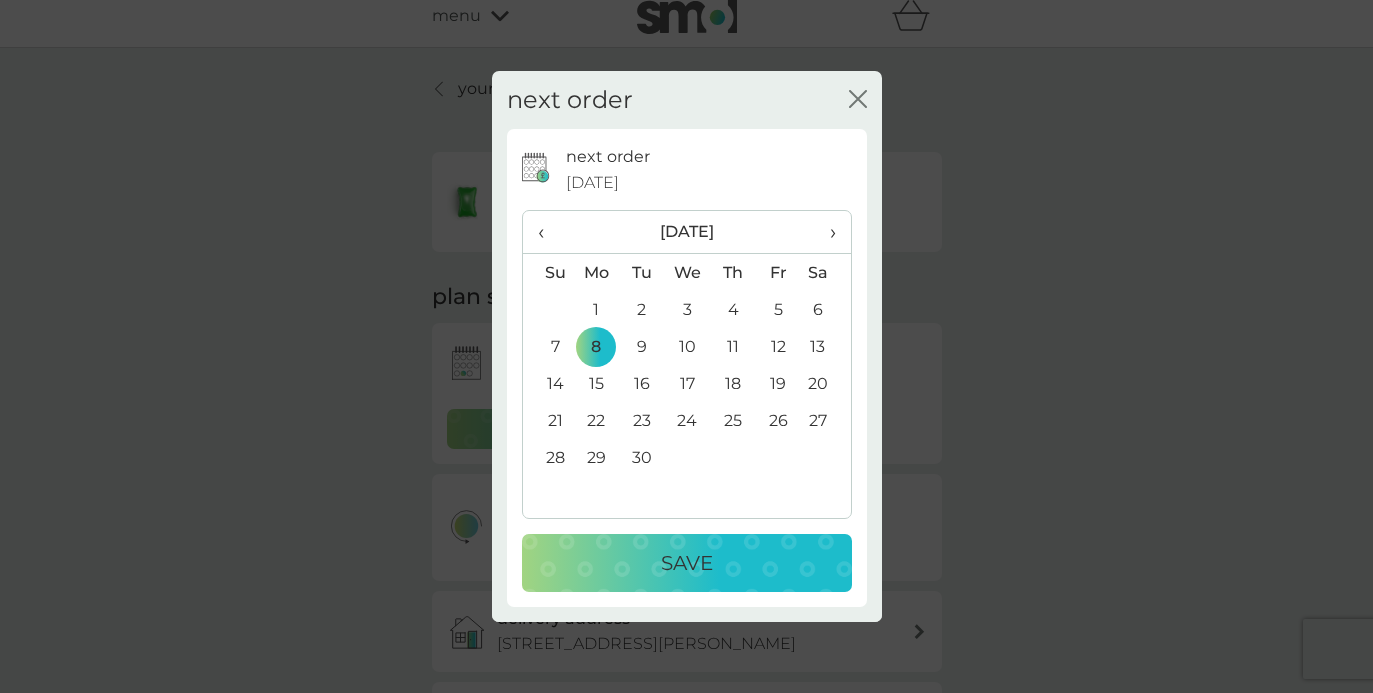 click on "Save" at bounding box center [687, 563] 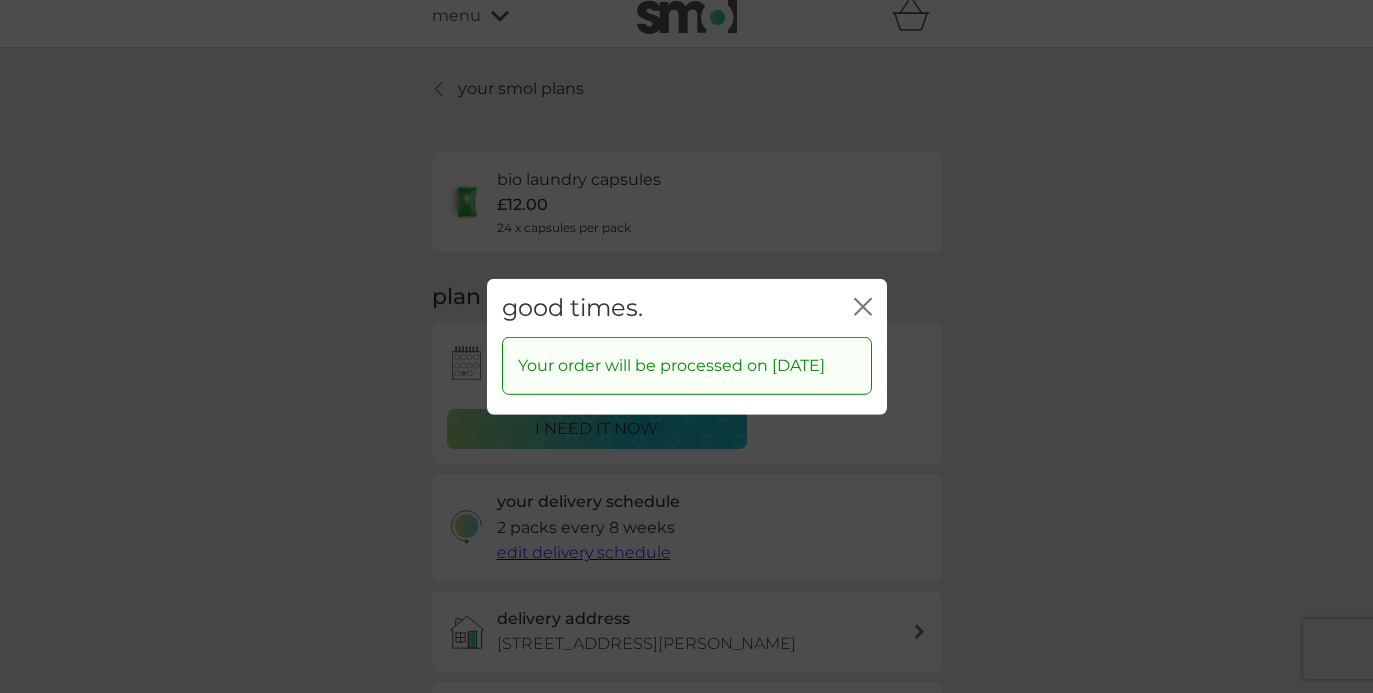 click on "close" 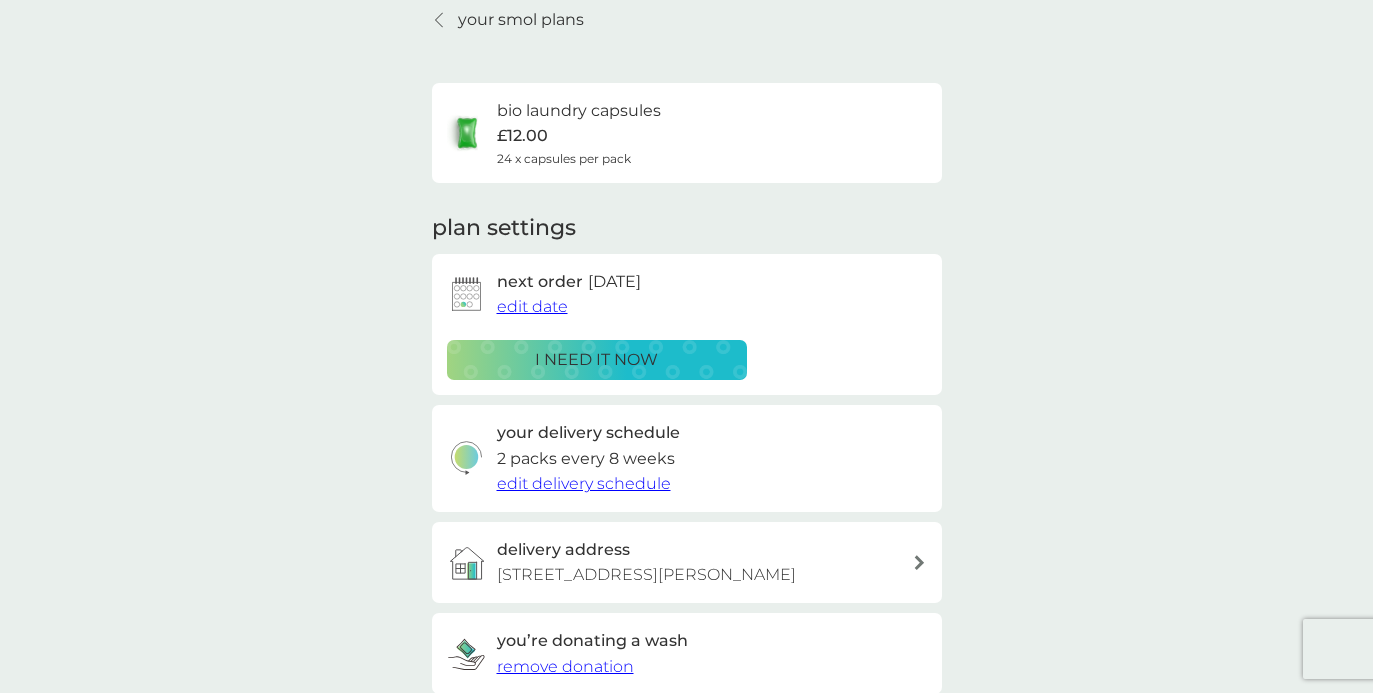 scroll, scrollTop: 0, scrollLeft: 0, axis: both 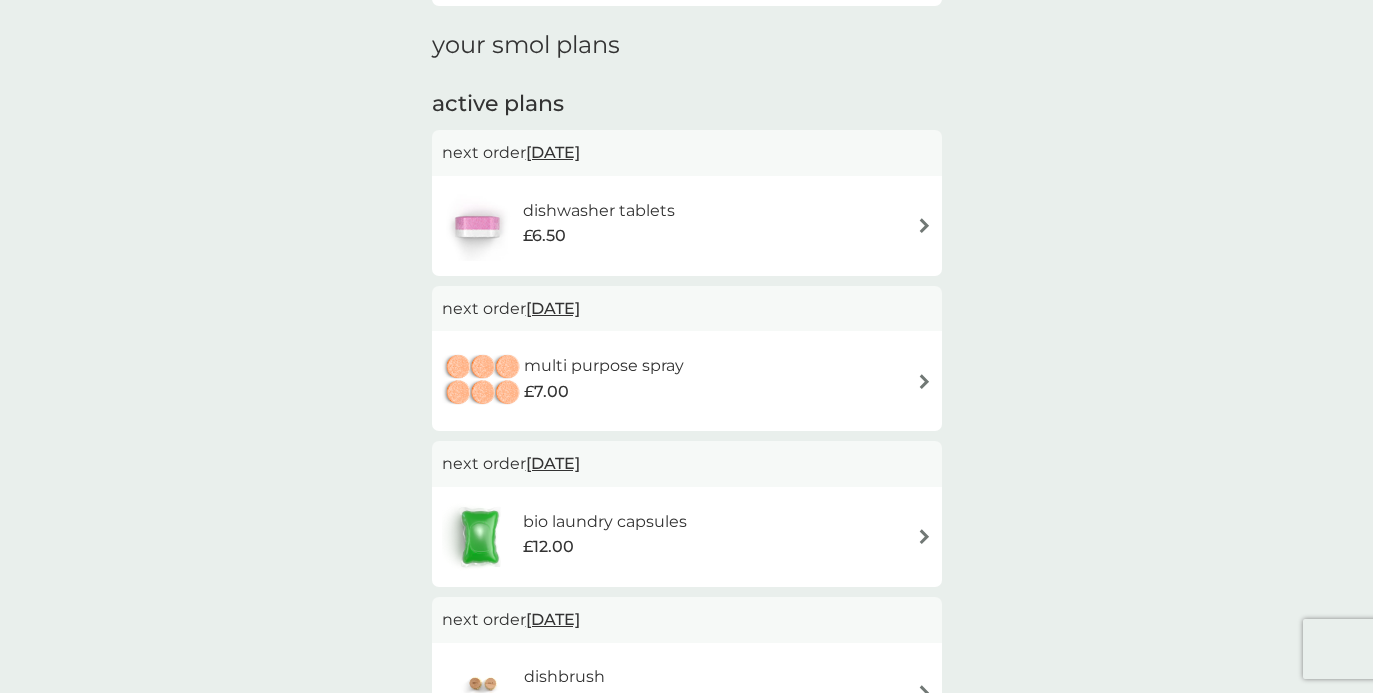 click on "22 Aug 2025" at bounding box center (553, 308) 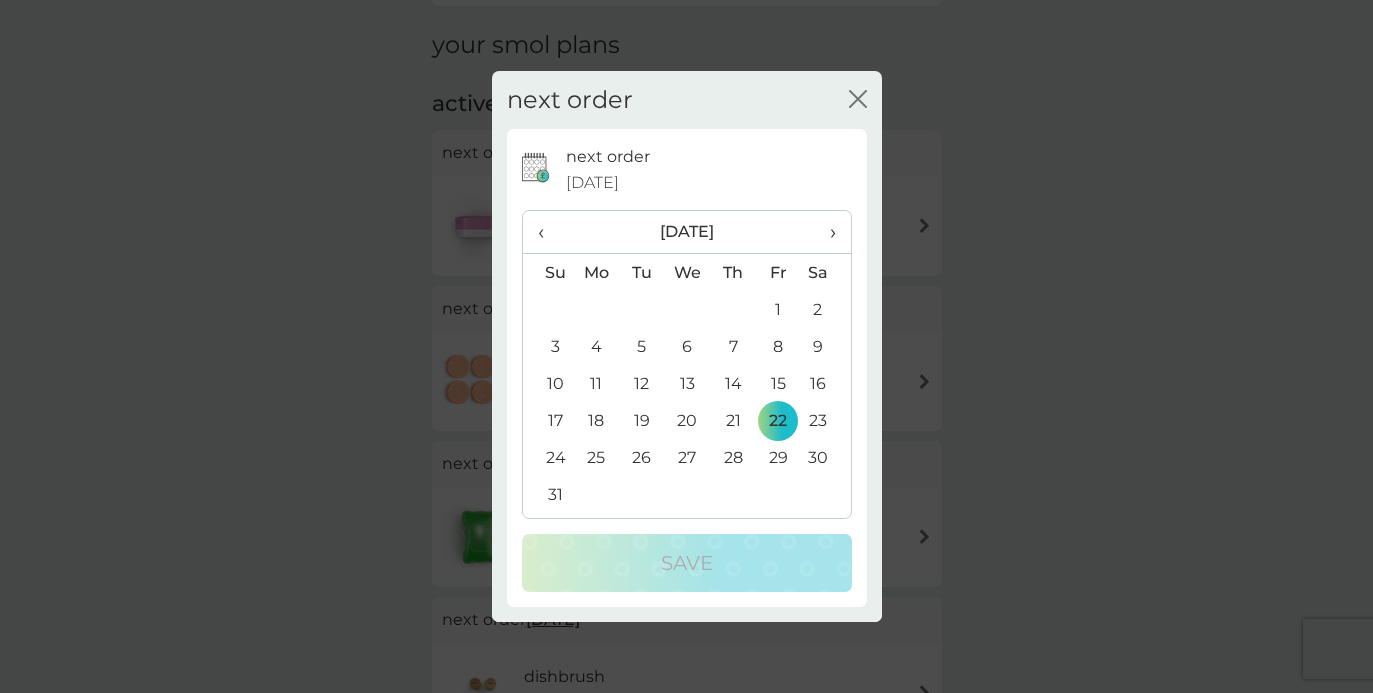 click on "›" at bounding box center (825, 232) 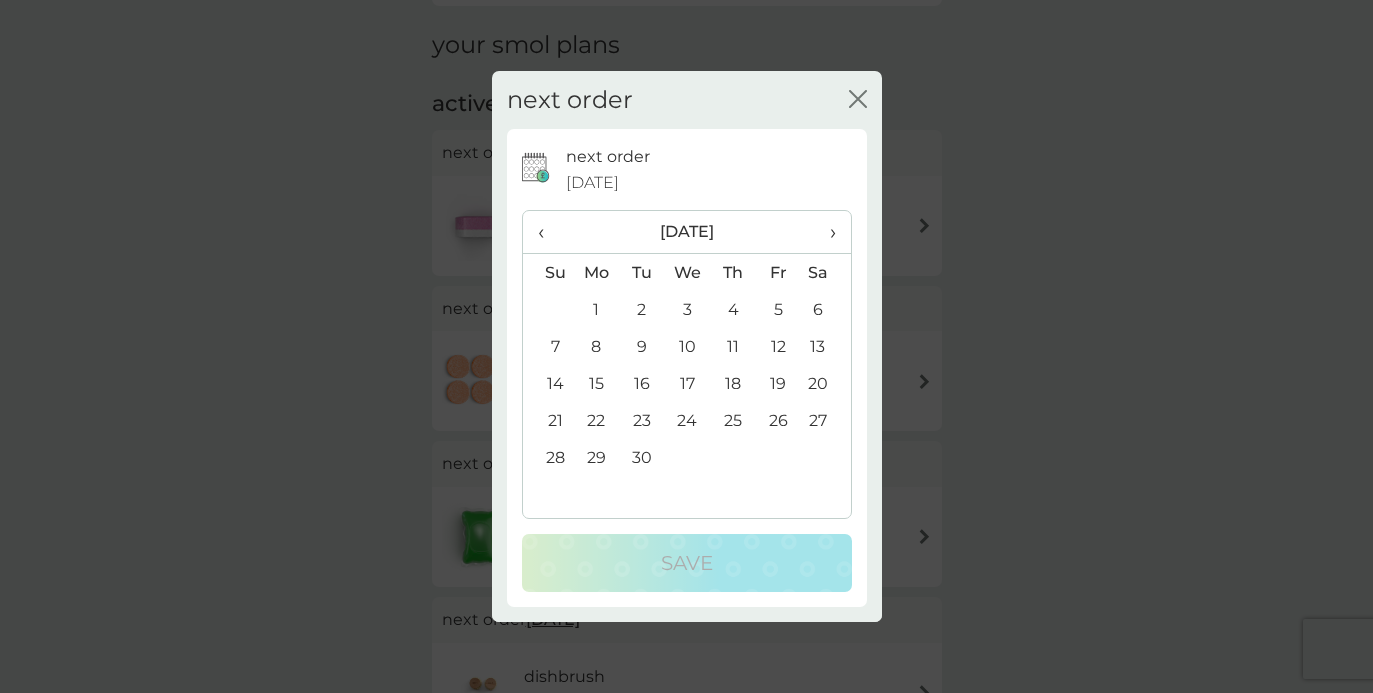 click on "26" at bounding box center (778, 420) 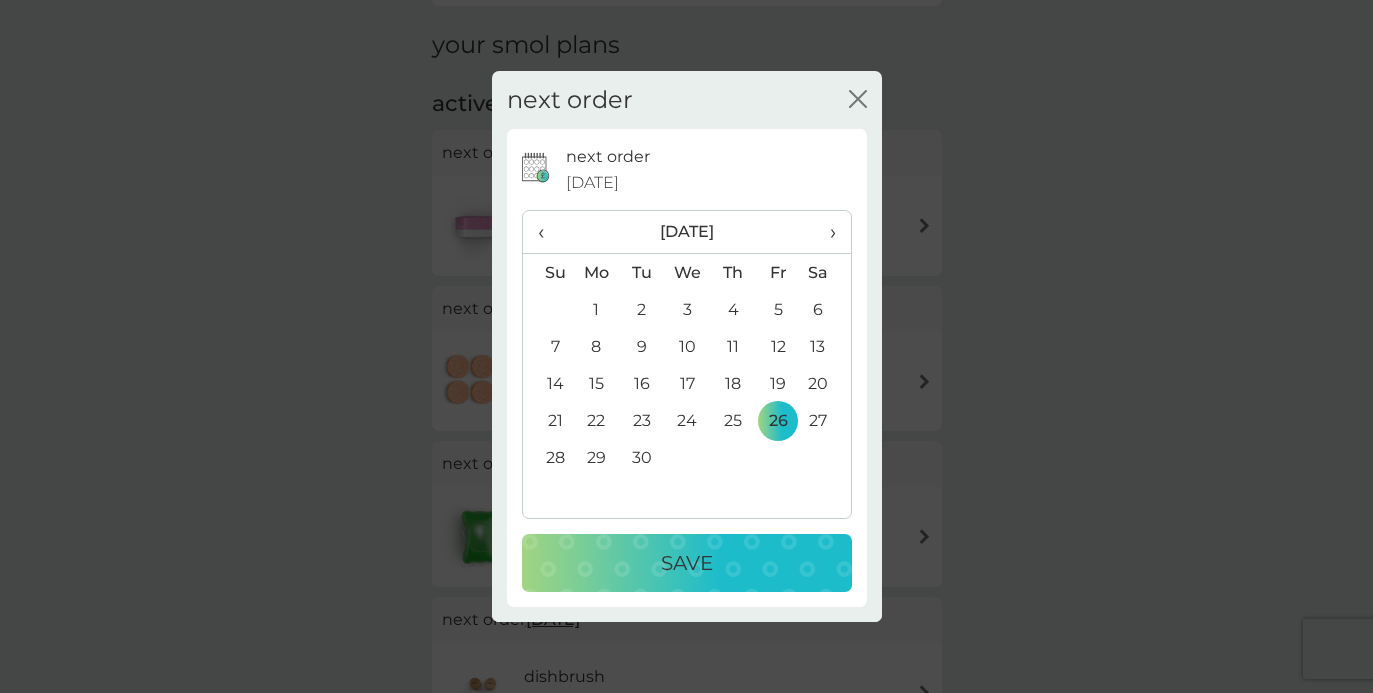 click on "Save" at bounding box center [687, 563] 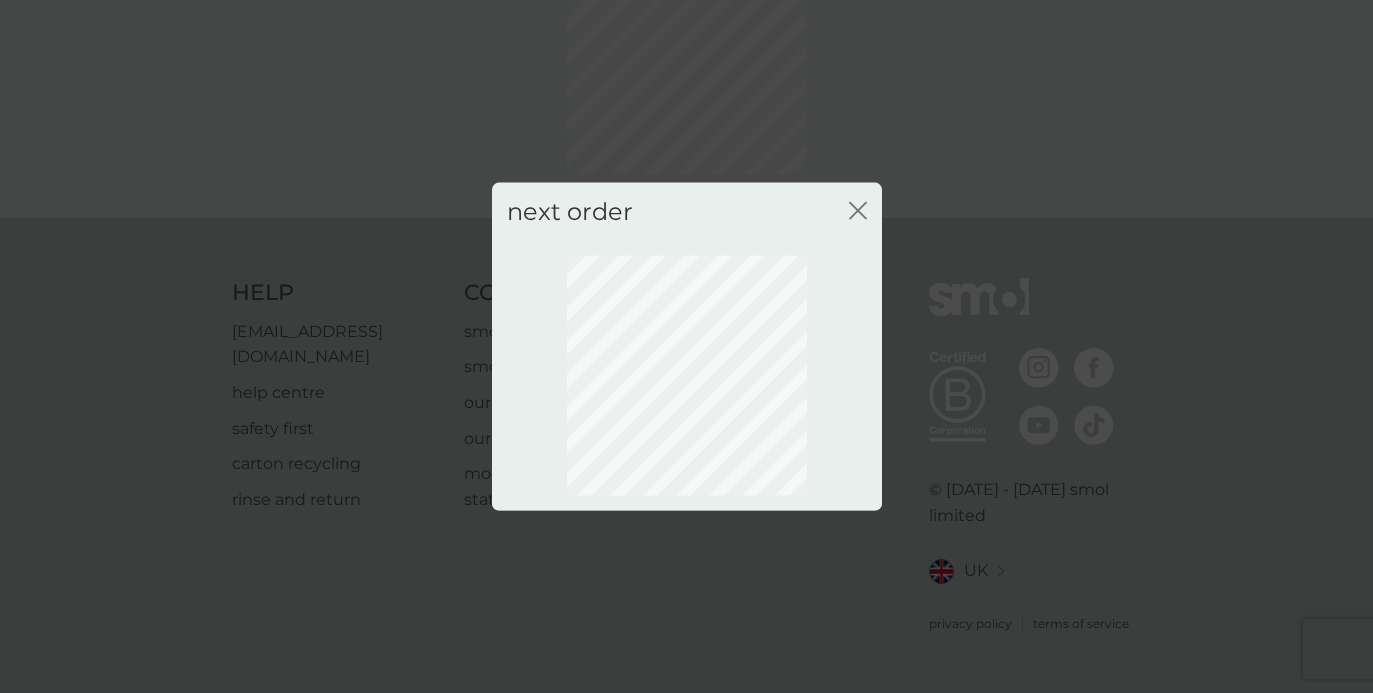 scroll, scrollTop: 145, scrollLeft: 0, axis: vertical 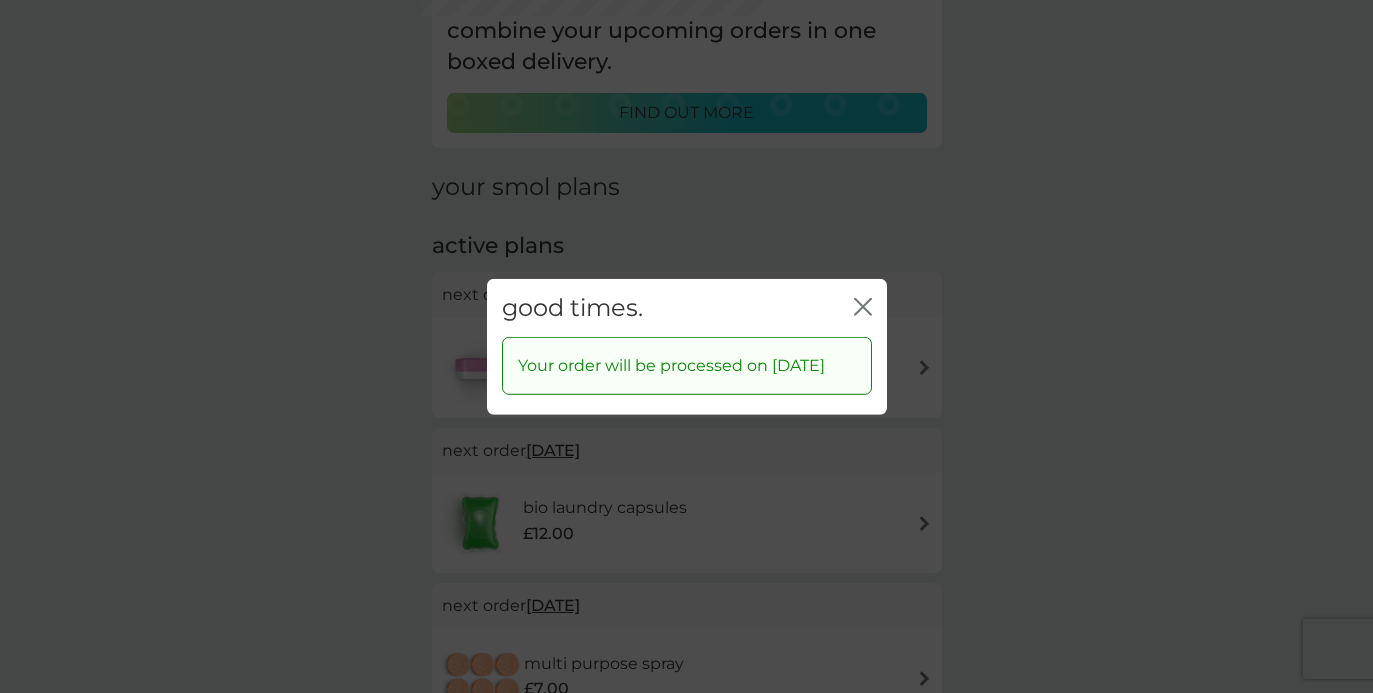 click 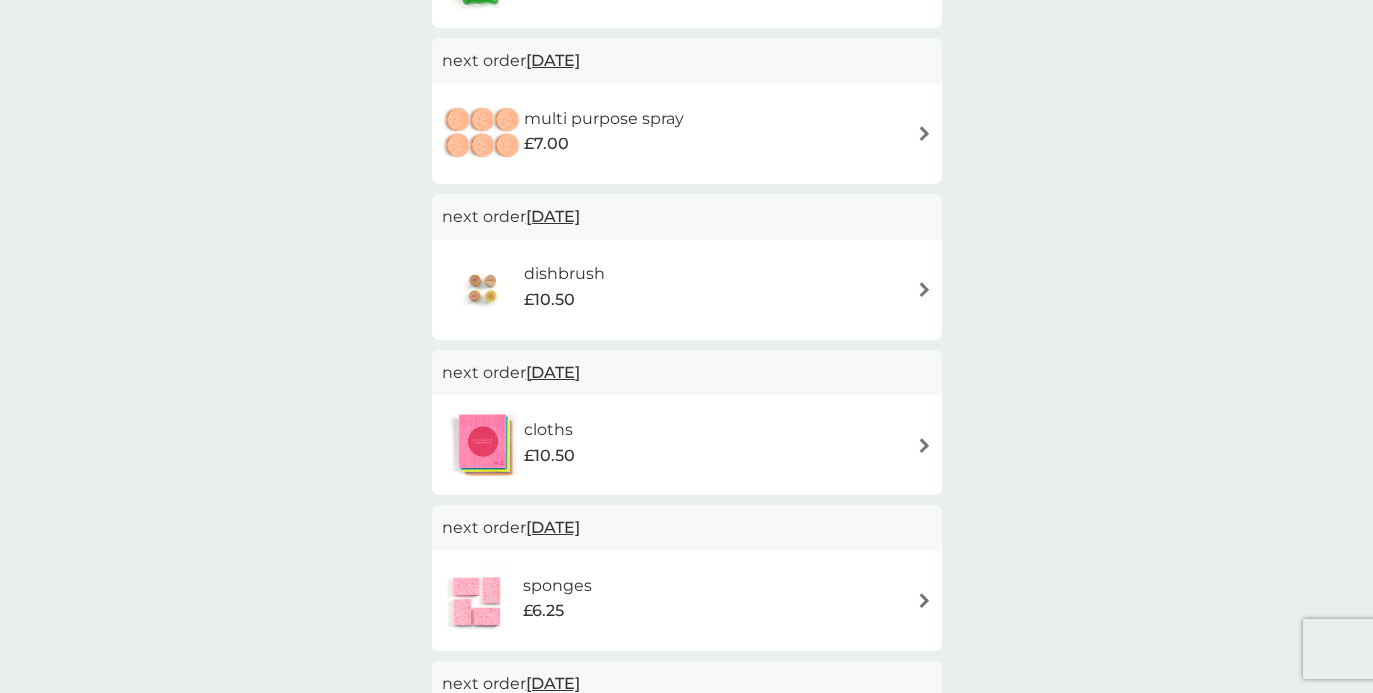 scroll, scrollTop: 691, scrollLeft: 0, axis: vertical 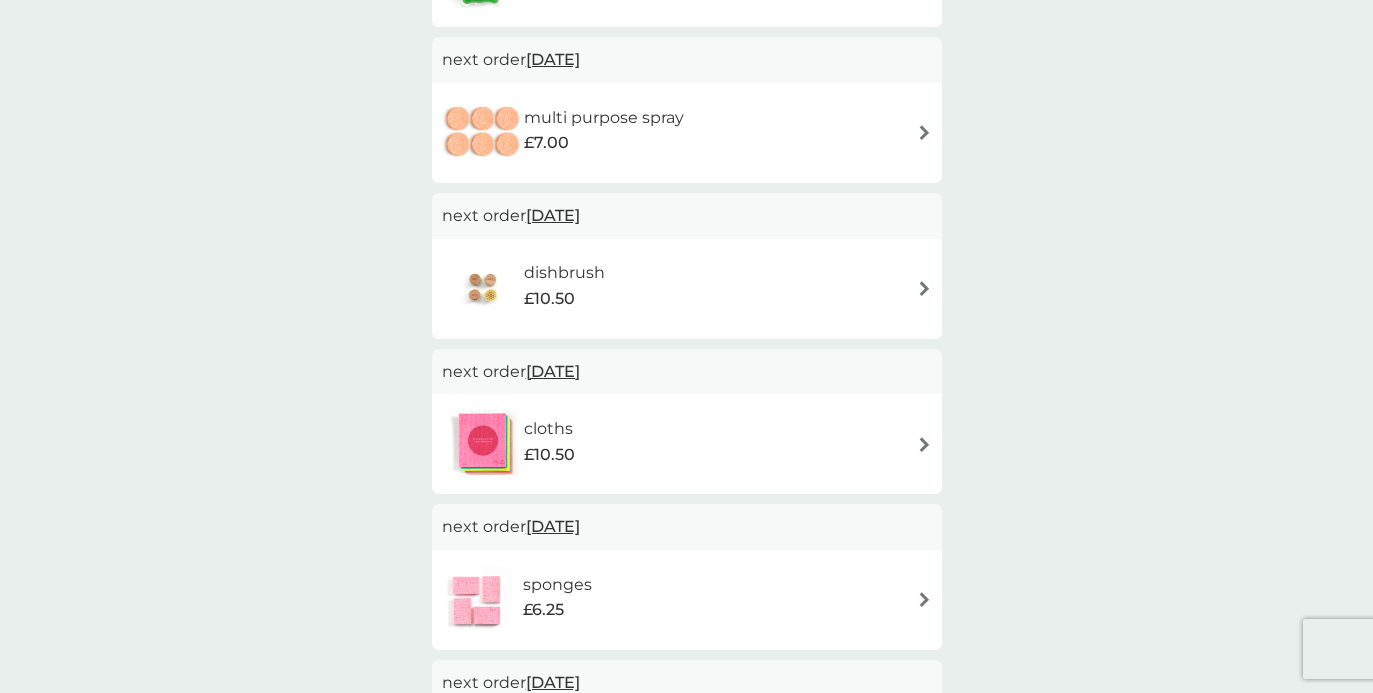 click on "£10.50" at bounding box center [549, 299] 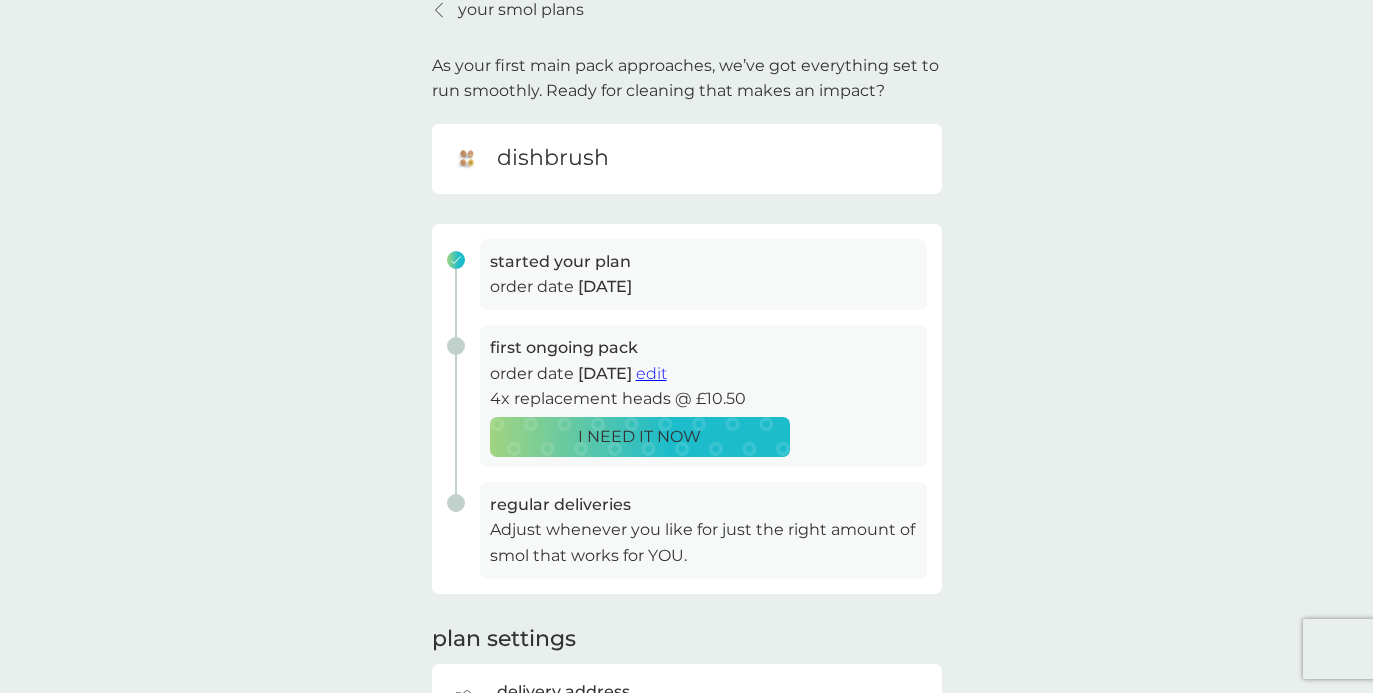 scroll, scrollTop: 91, scrollLeft: 0, axis: vertical 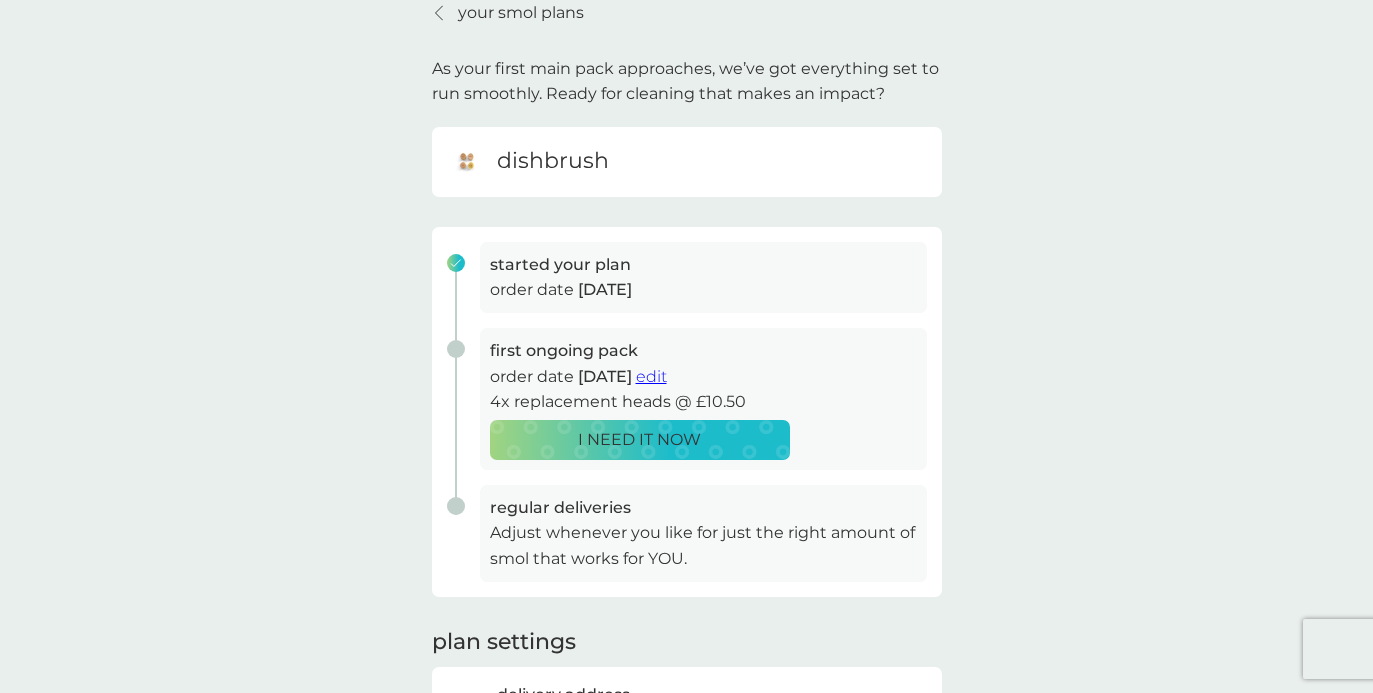 click on "edit" at bounding box center (651, 376) 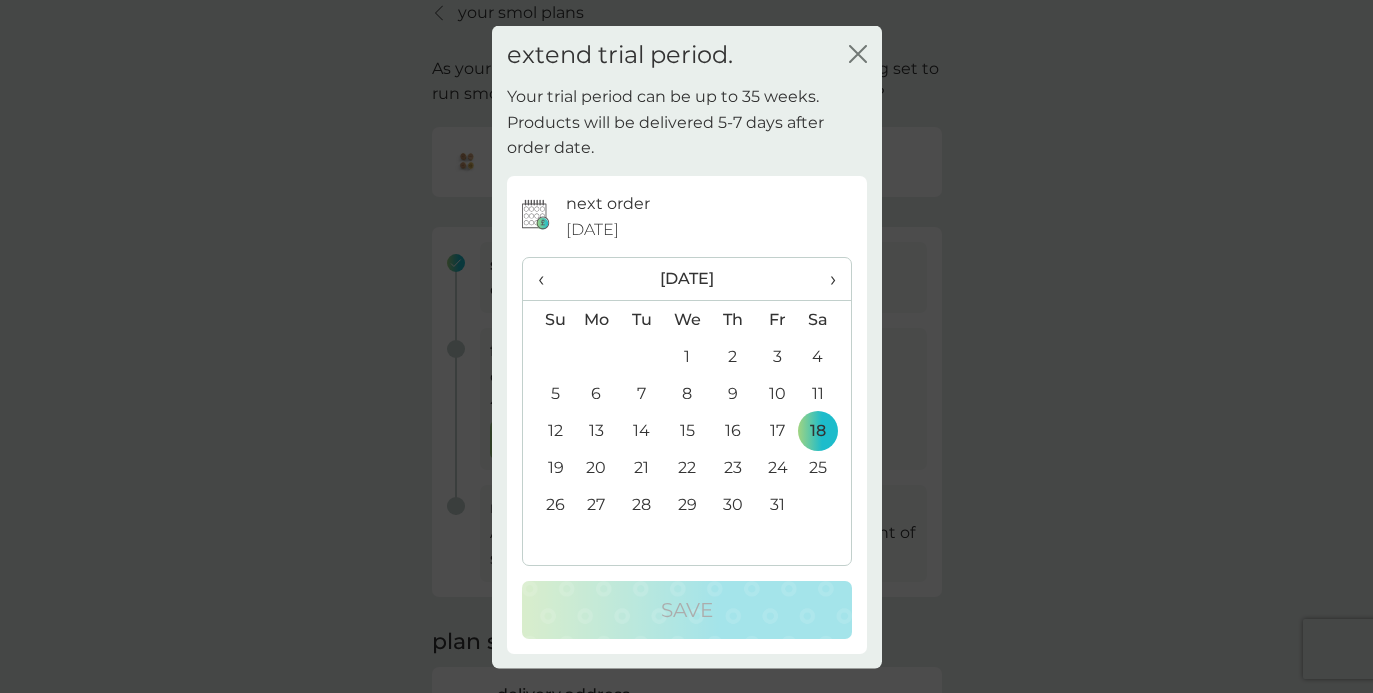 click on "›" at bounding box center [825, 279] 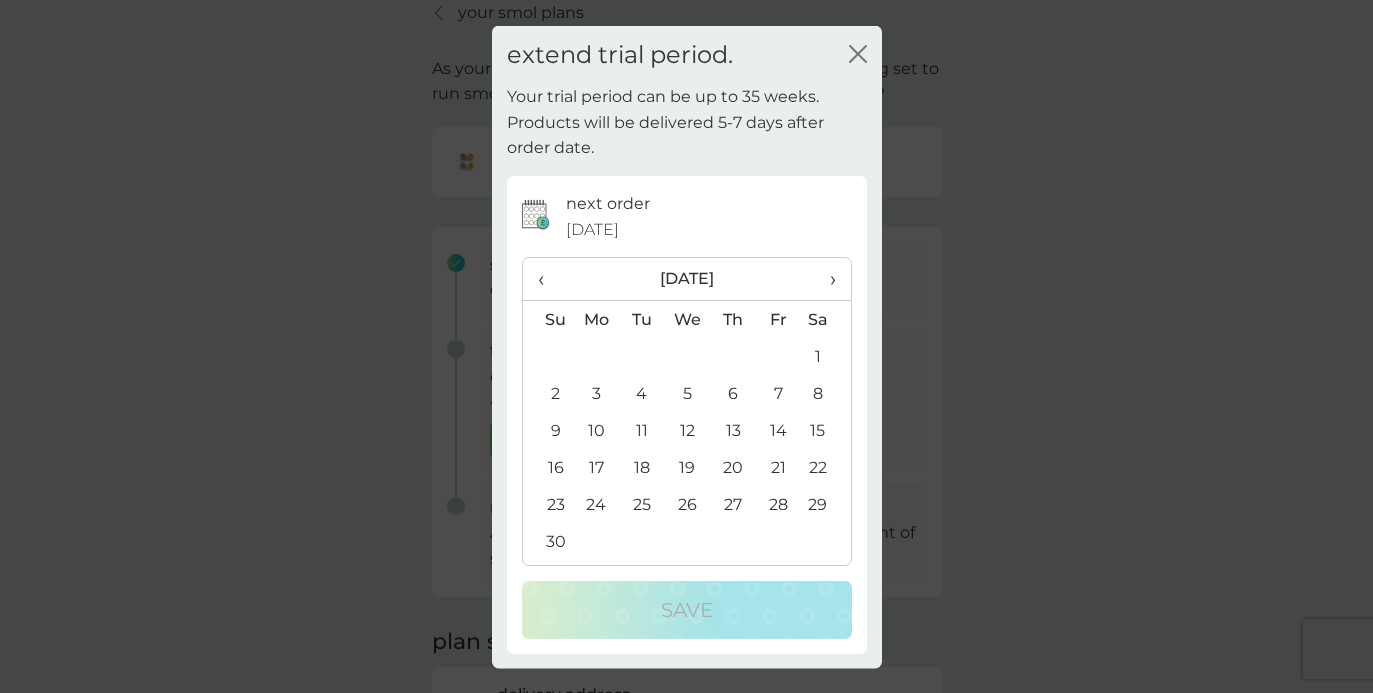 click on "›" at bounding box center (825, 279) 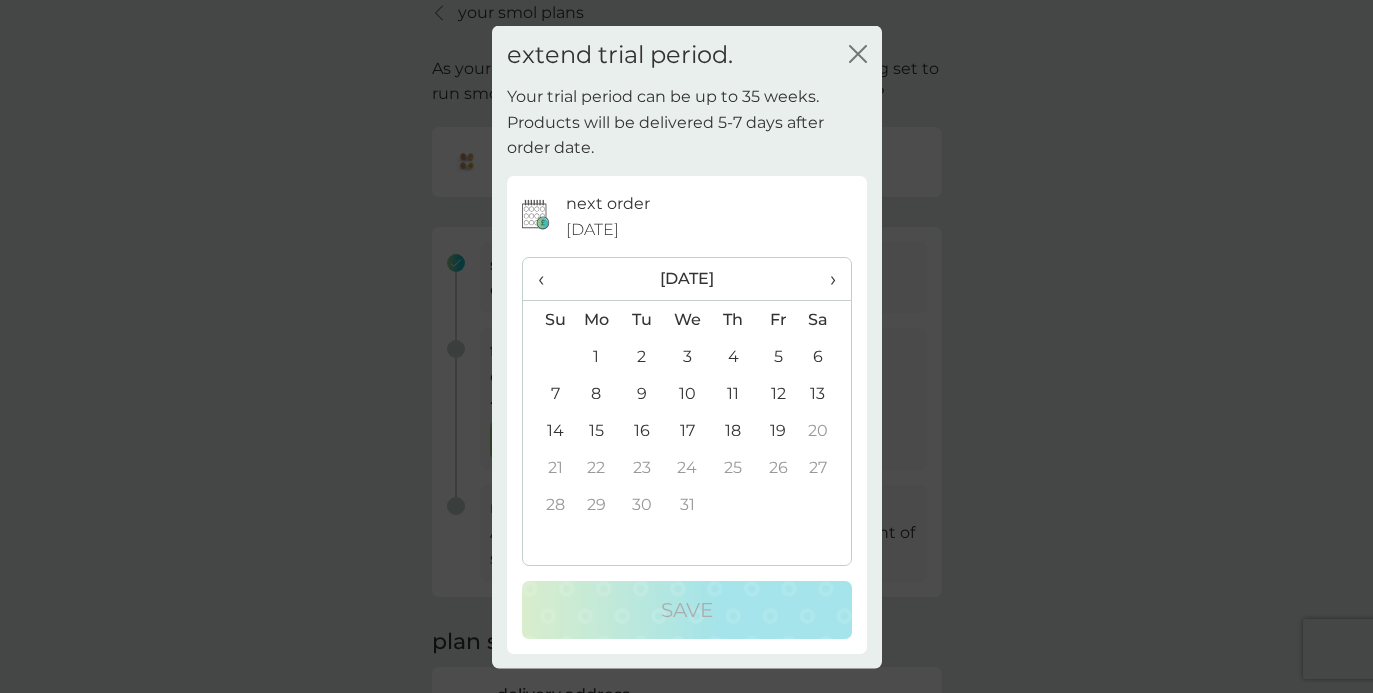 click on "16" at bounding box center [641, 430] 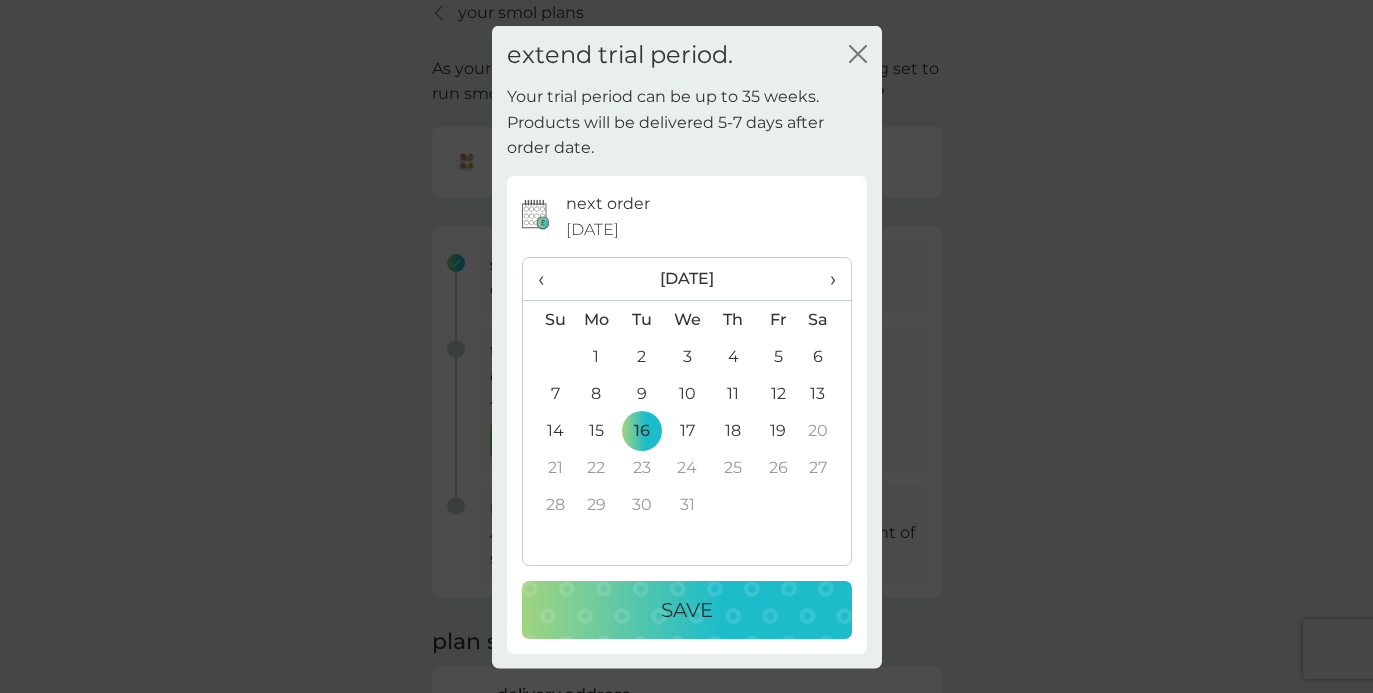 click on "Save" at bounding box center [687, 610] 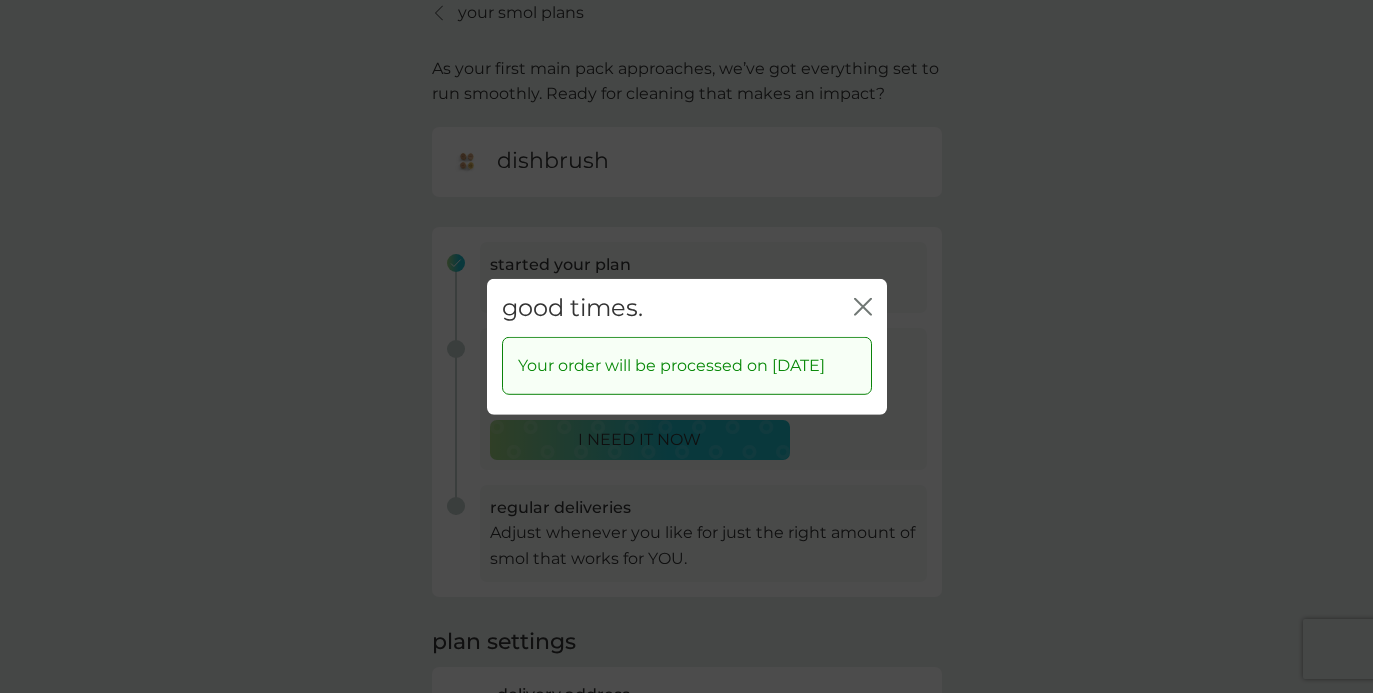 click on "close" 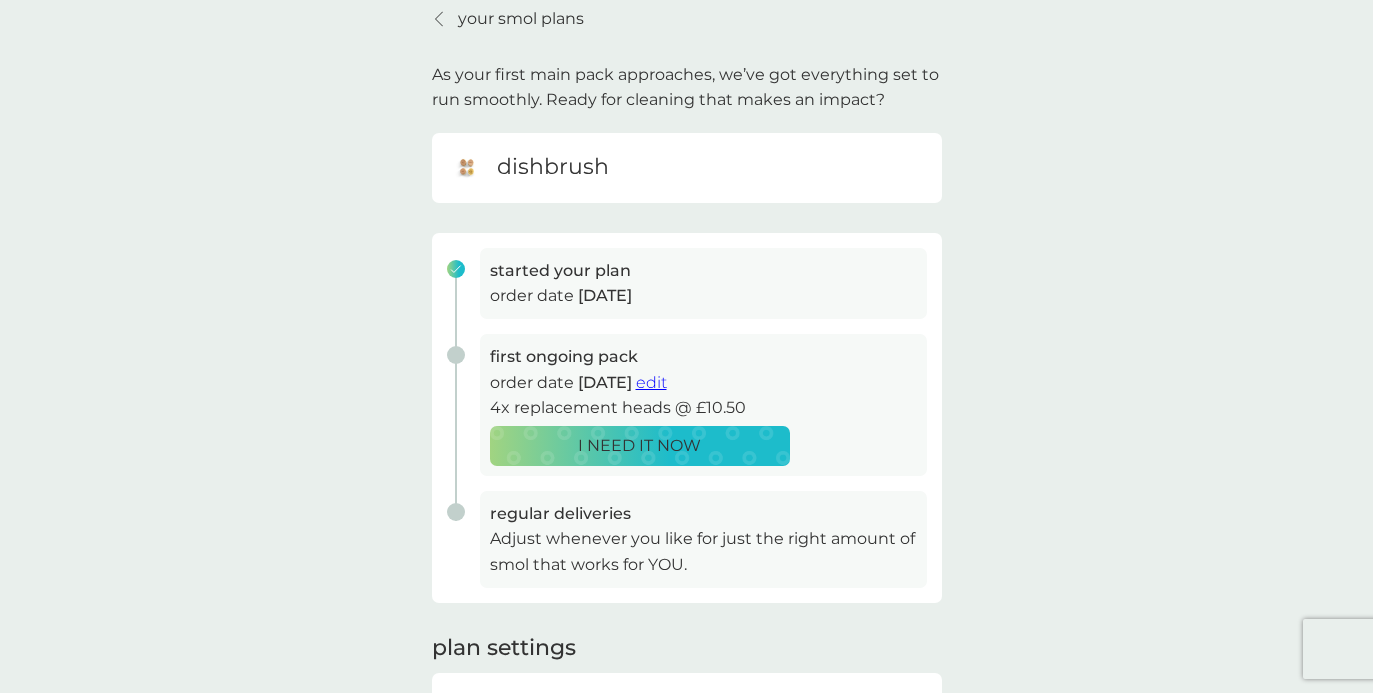 scroll, scrollTop: 0, scrollLeft: 0, axis: both 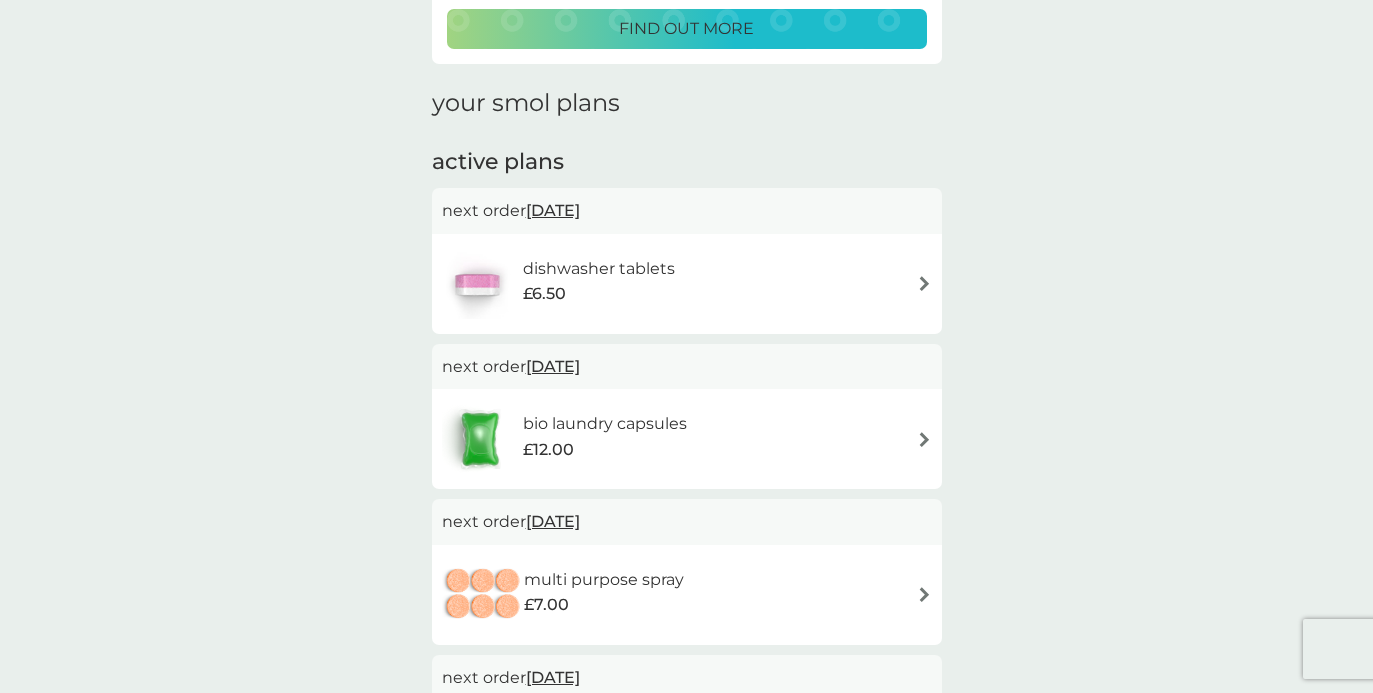 click on "dishwasher tablets" at bounding box center [599, 269] 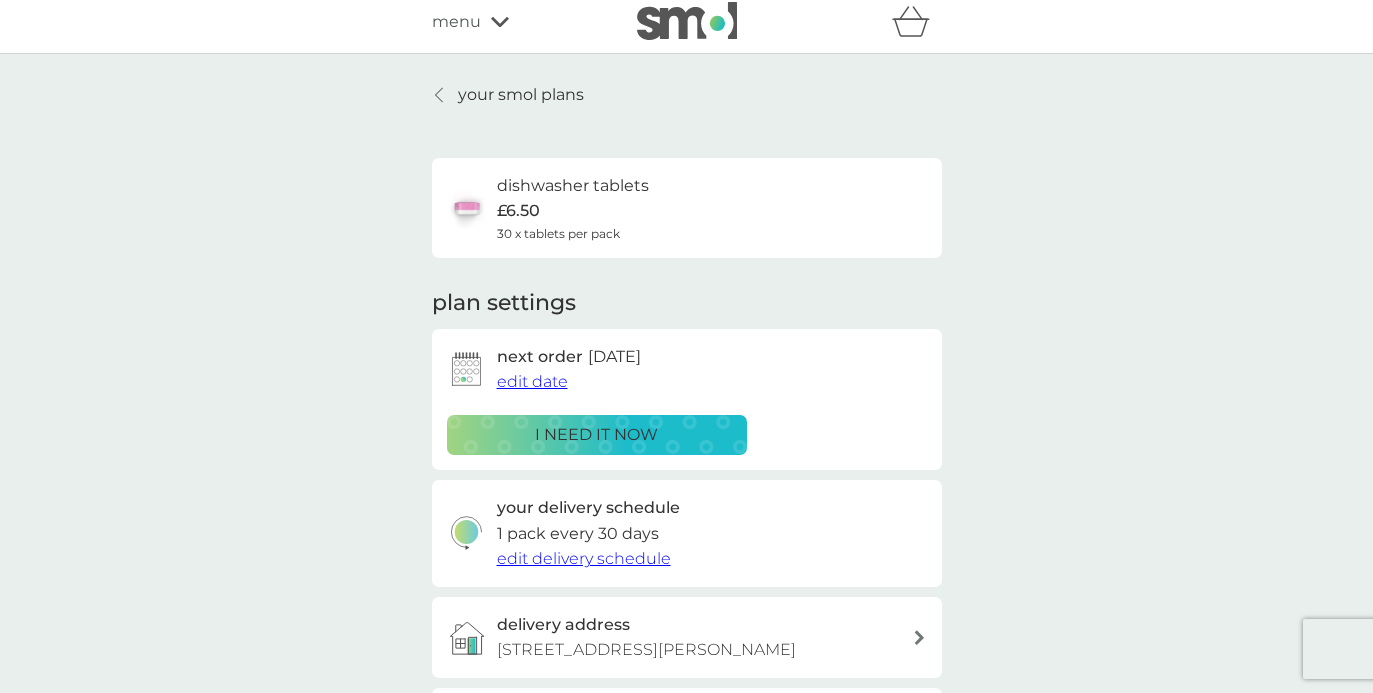 scroll, scrollTop: 0, scrollLeft: 0, axis: both 